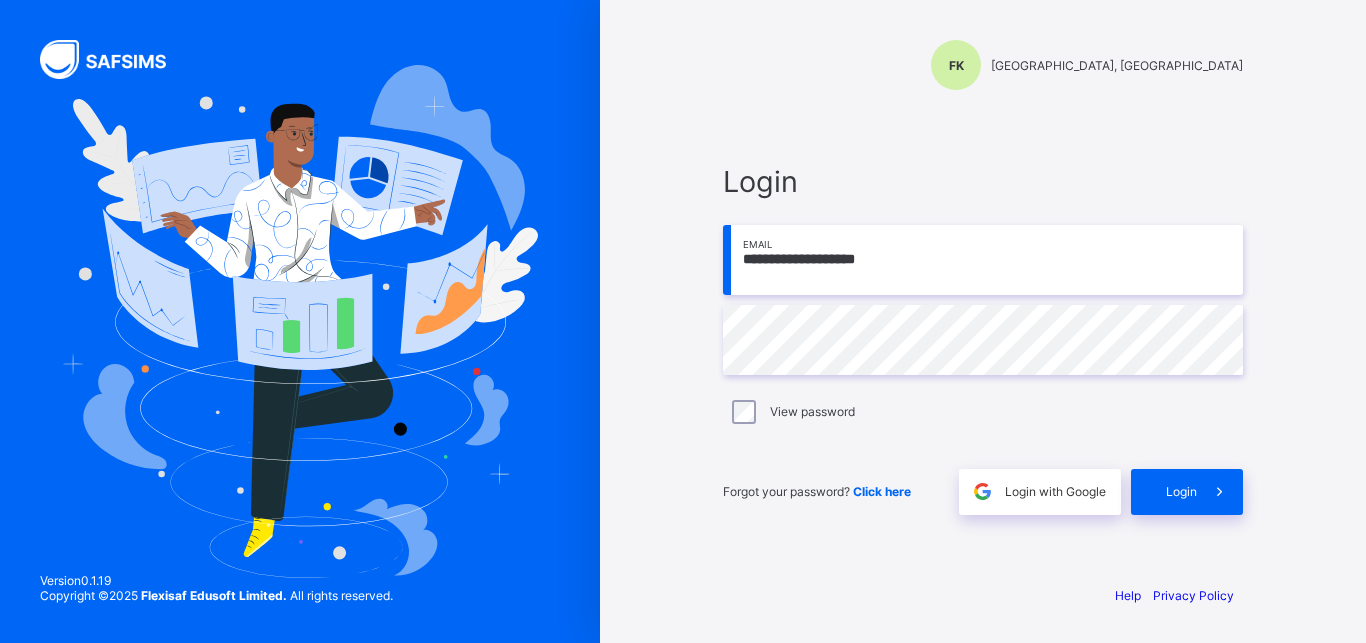 scroll, scrollTop: 0, scrollLeft: 0, axis: both 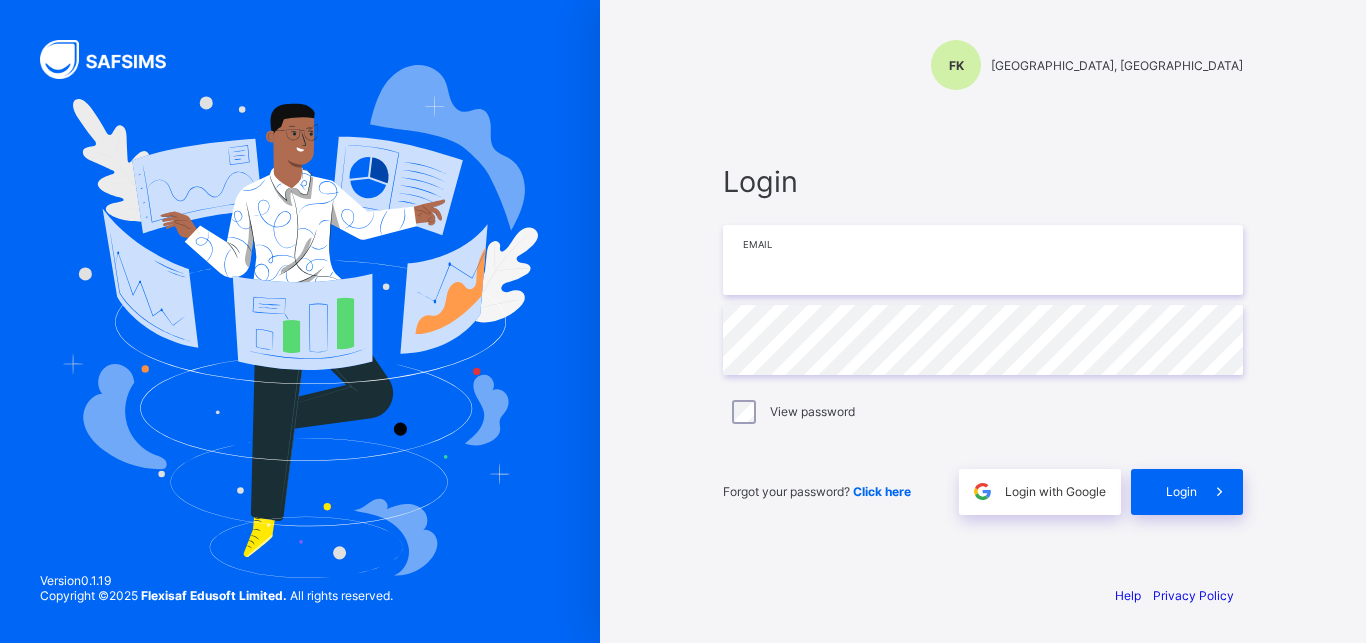 click at bounding box center (983, 260) 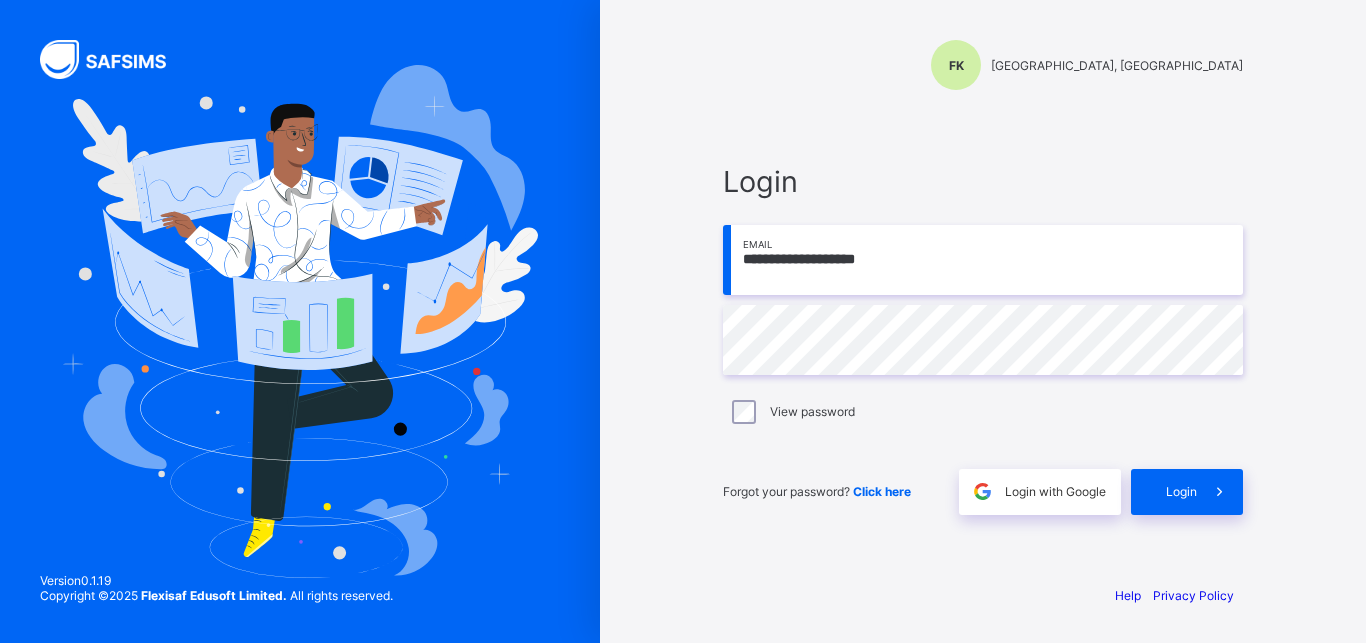 type on "**********" 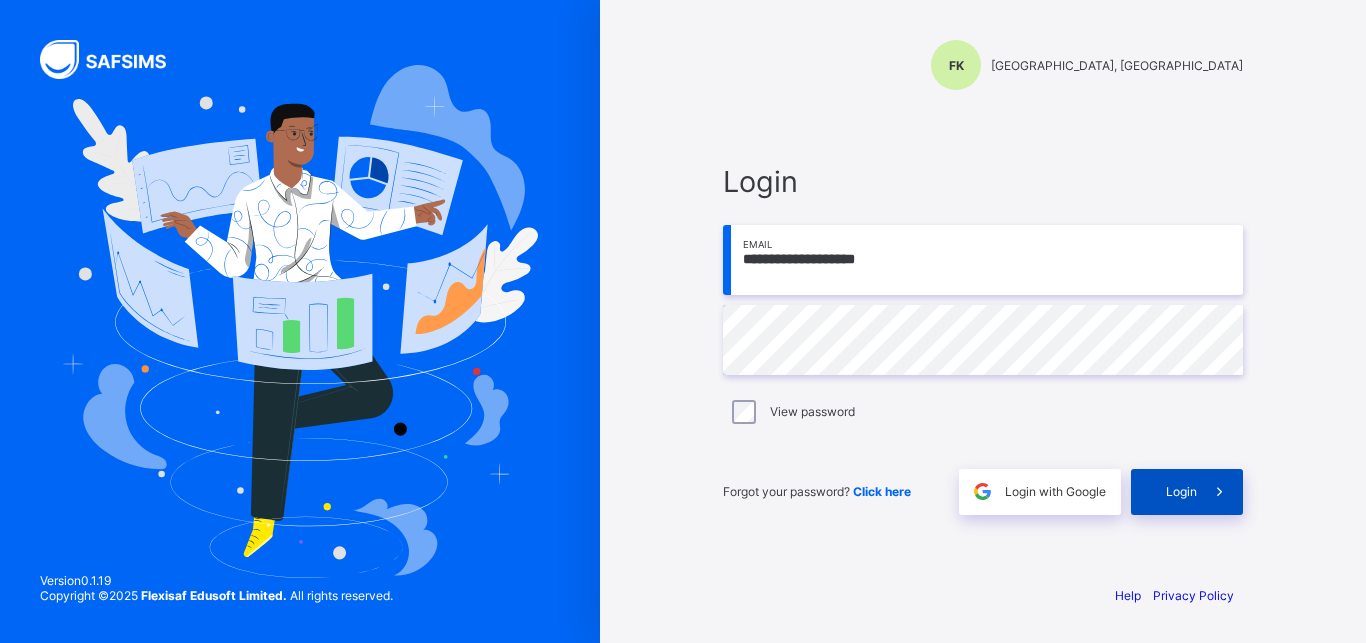 click on "Login" at bounding box center (1181, 491) 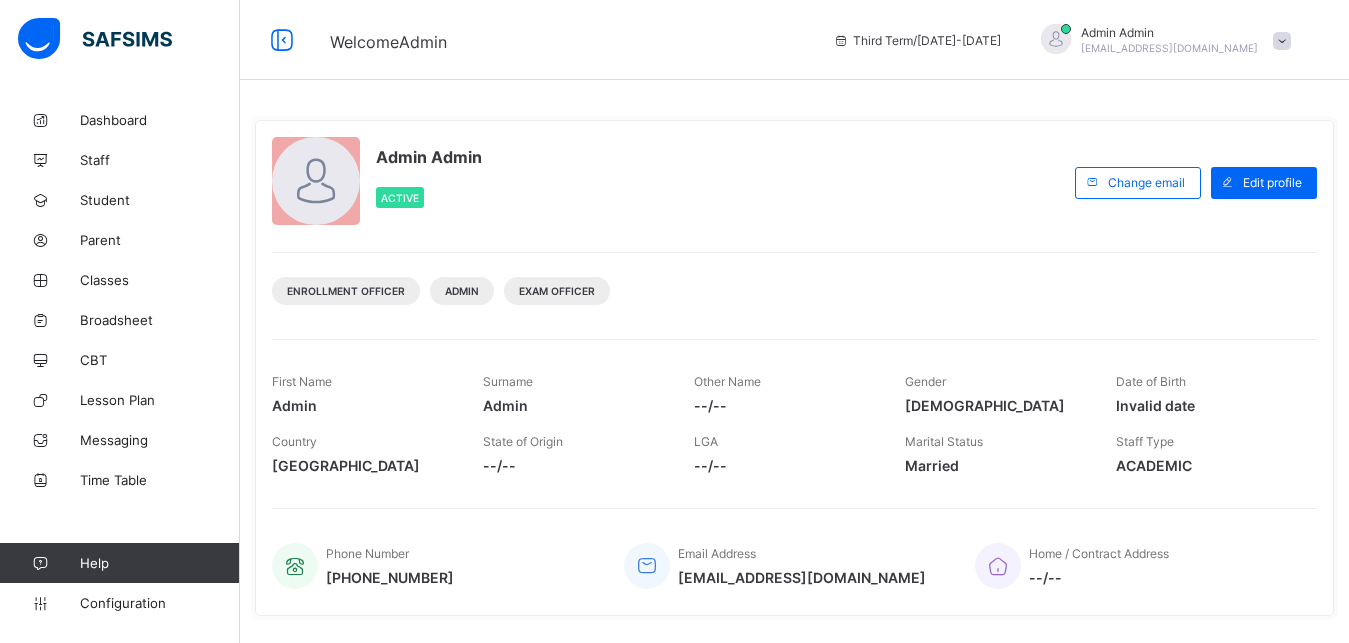 click on "Admin  Admin   Active   Change email Edit profile Enrollment Officer Admin Exam Officer First Name Admin Surname Admin Other Name --/-- Gender Male Date of Birth Invalid date Country Nigeria State of Origin --/-- LGA --/-- Marital Status Married Staff Type ACADEMIC Phone Number +2348036575458 Email Address fggckeana@gmail.com Home / Contract Address --/-- Other Information Documents Edit Requests Other Information More Options   Next of Kin Below is your next of kin's Information --/-- Next of Kin's First Name --/-- Next of Kin's Surname --/-- Next of Kin's Other Name --/-- Next of Kin's Email Address --/-- Next of Kin's Phone Number --/-- Next of Kin's Relationship --/-- Next of Kin's Address T   Staff Date Created Status Action   Customers There are currently no records. Personal Document Upload PDF File   Select your PDF file from your computer to upload it using that uploader provided for you below   Drag and Drop files here Files supported: Pdf Browse file Maximum size 2.5mb Cancel Upload Document ×" at bounding box center [794, 569] 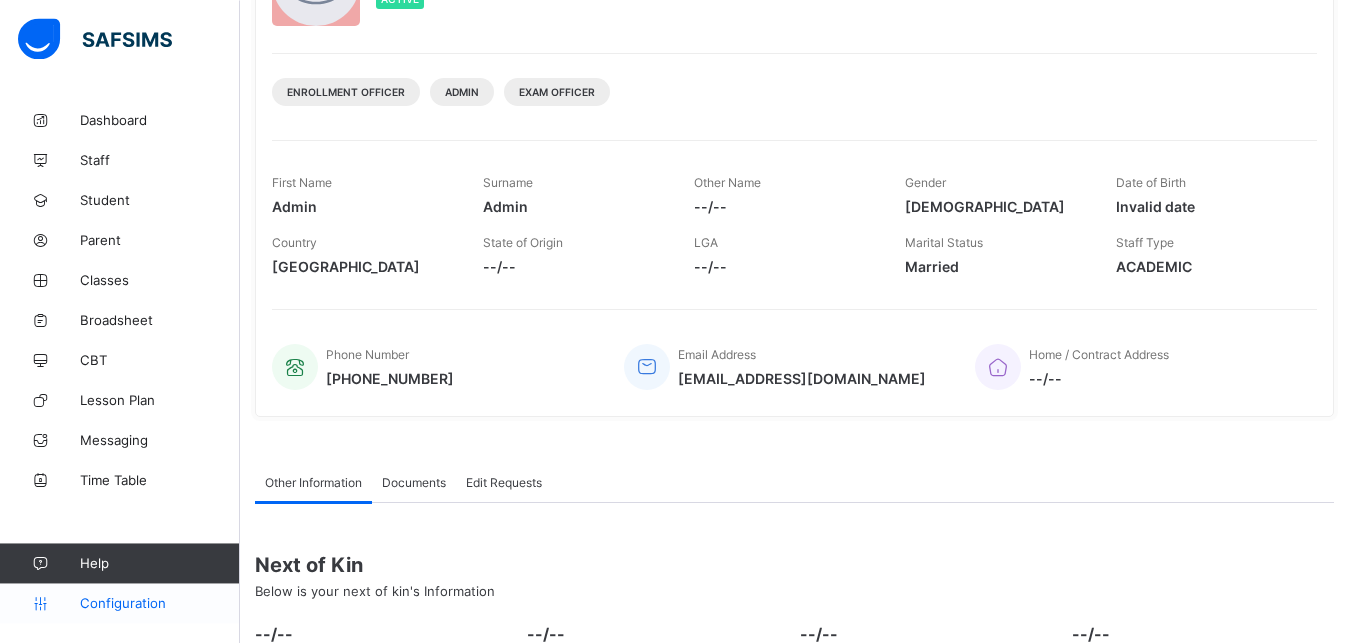 scroll, scrollTop: 204, scrollLeft: 0, axis: vertical 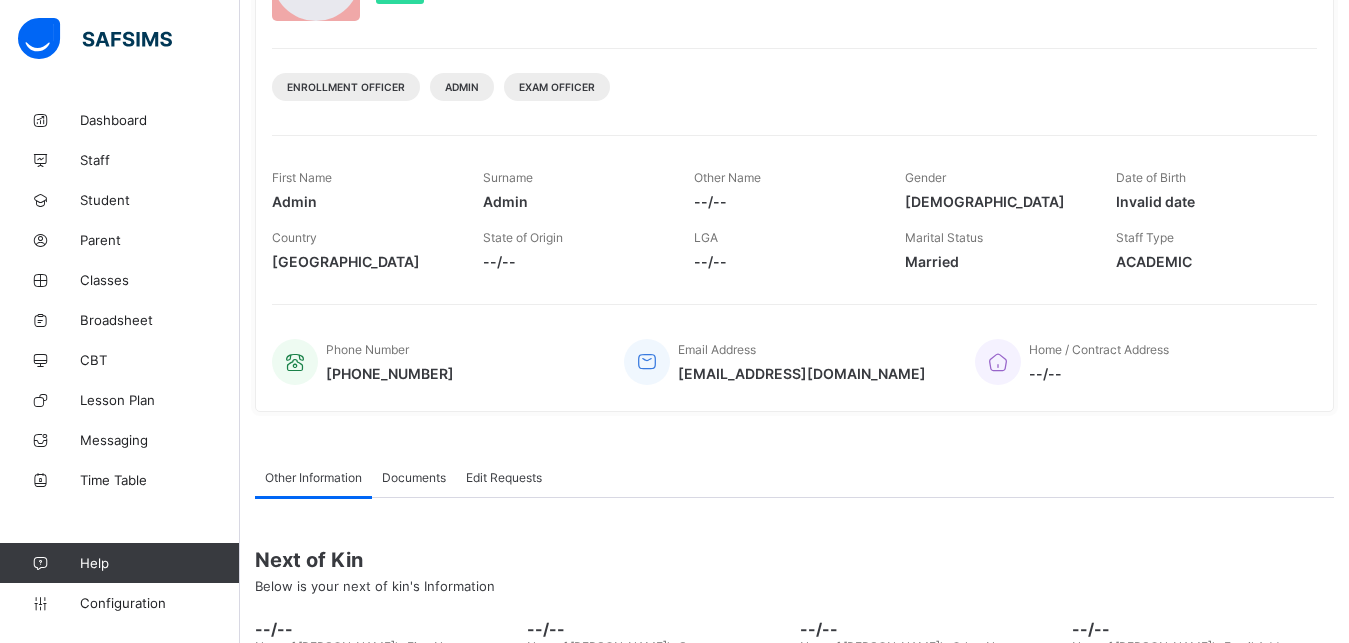 click at bounding box center [119, 40] 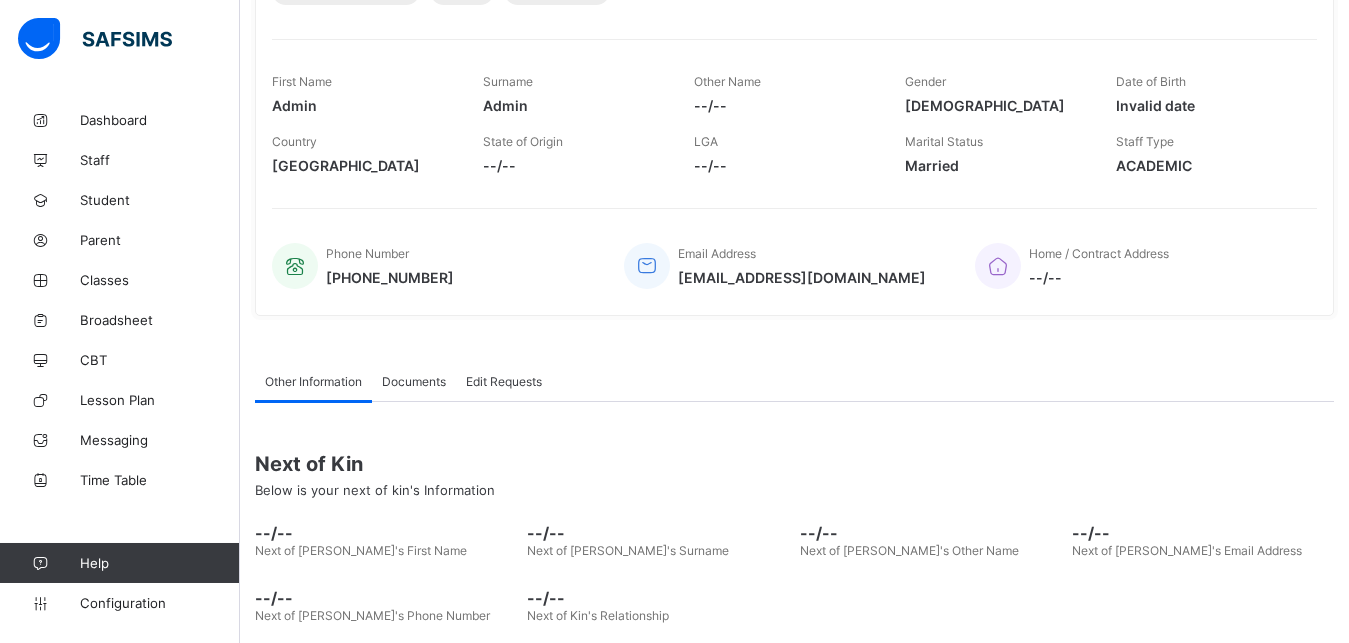 scroll, scrollTop: 306, scrollLeft: 0, axis: vertical 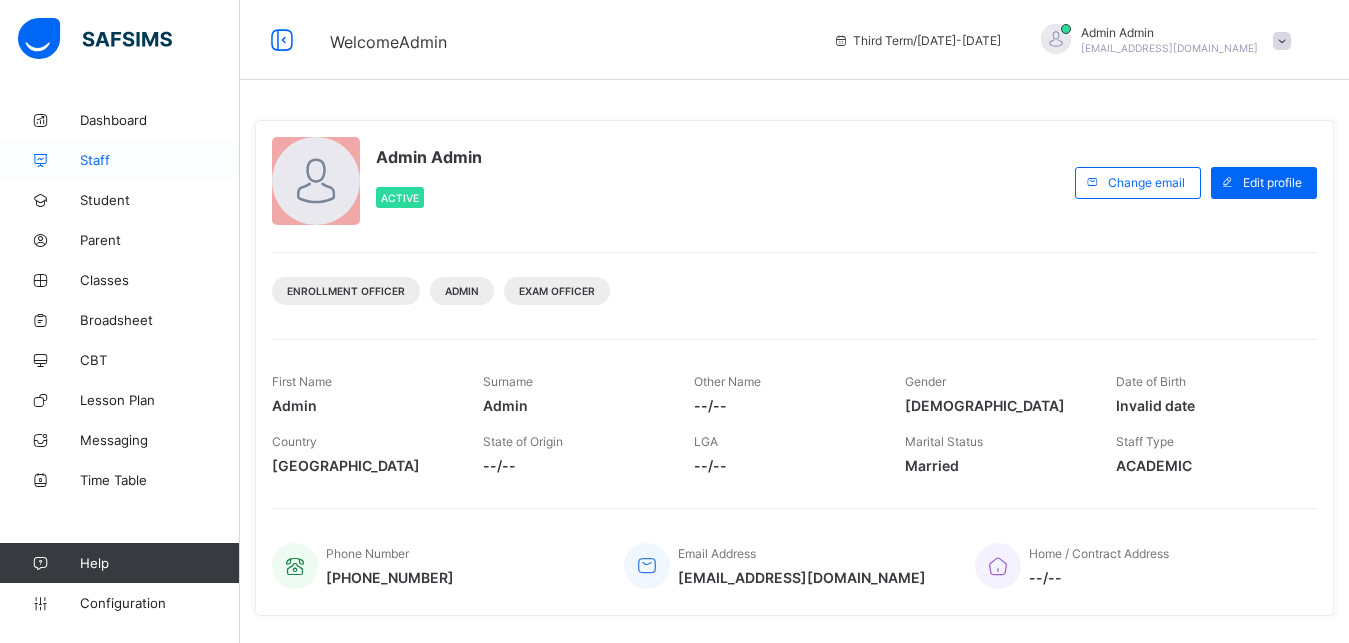 click on "Staff" at bounding box center (160, 160) 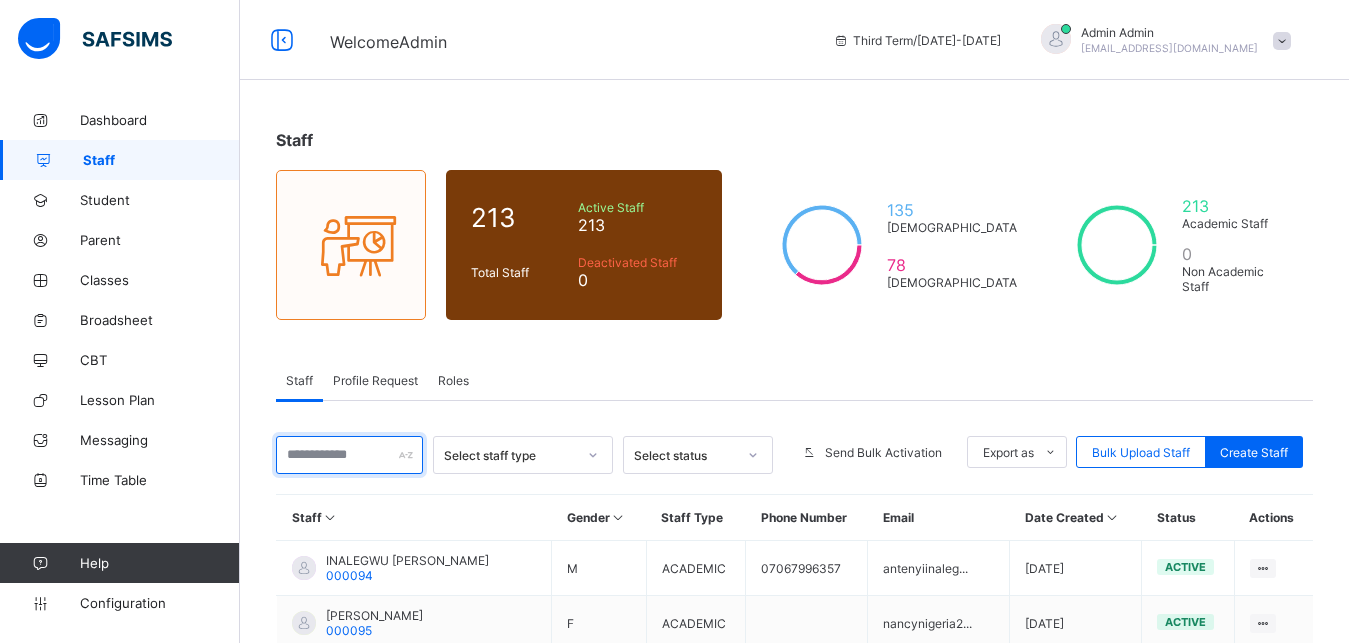 click at bounding box center [349, 455] 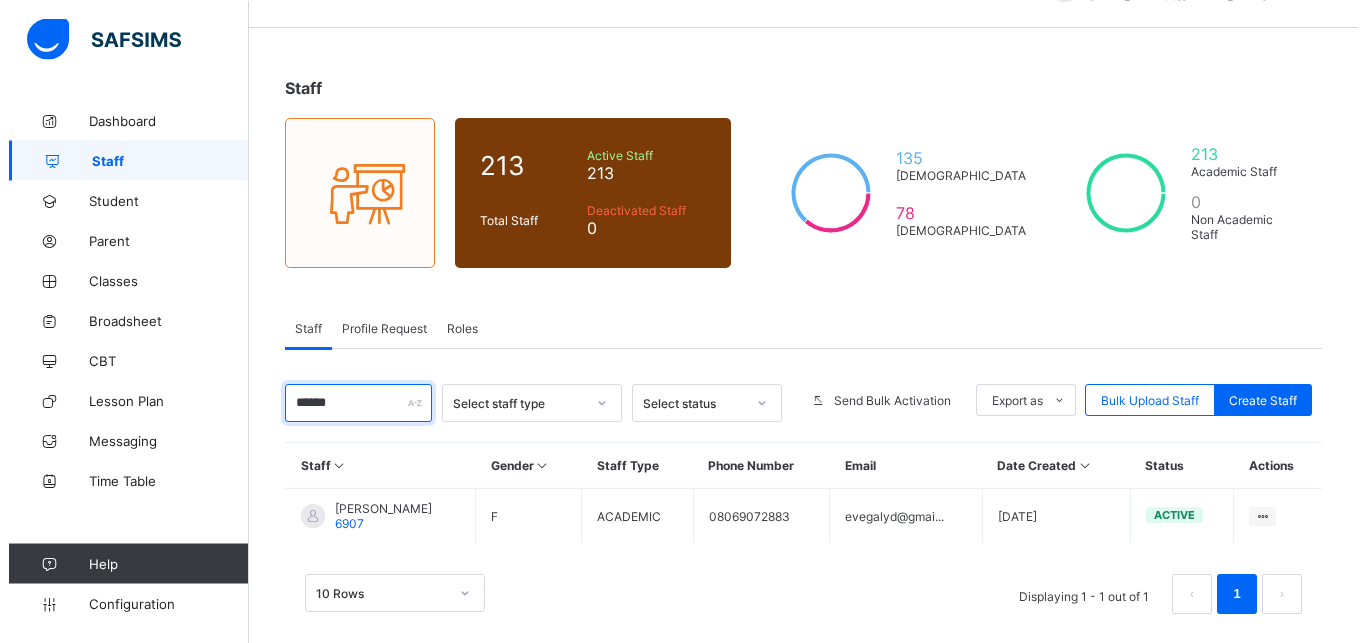 scroll, scrollTop: 73, scrollLeft: 0, axis: vertical 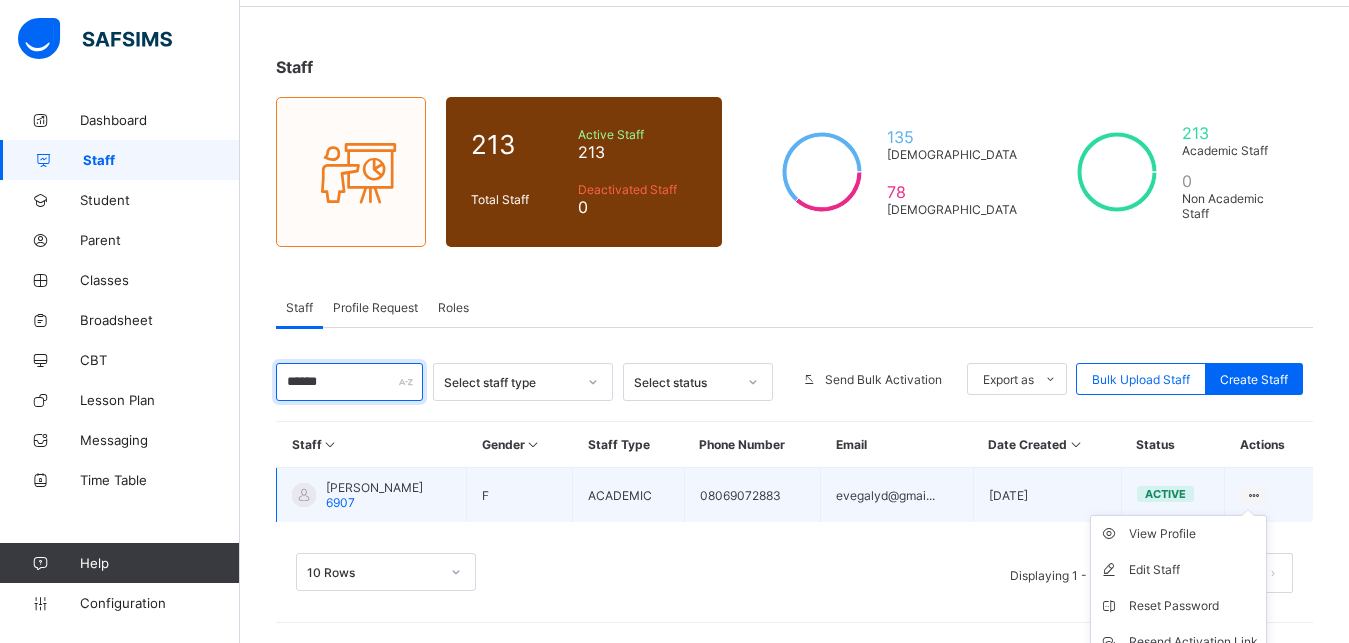 type on "******" 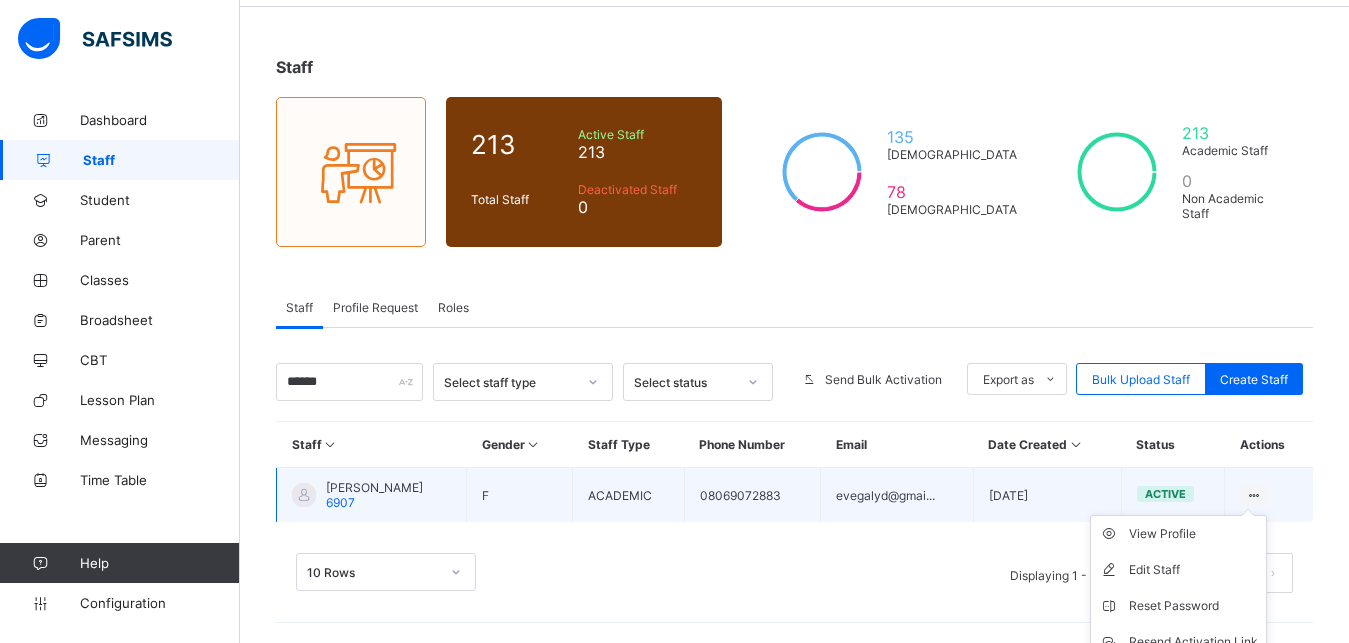 click on "View Profile Edit Staff Reset Password Resend Activation Link Change Email Delete Staff" at bounding box center [1178, 624] 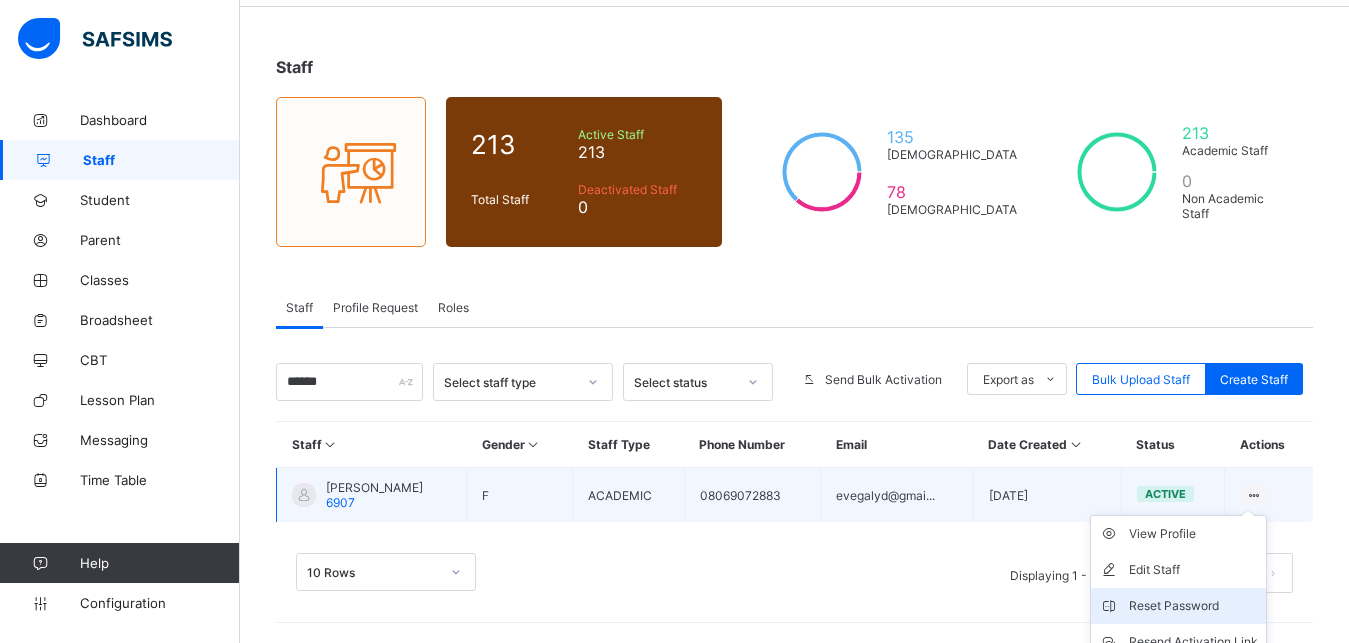 click on "Reset Password" at bounding box center (1193, 606) 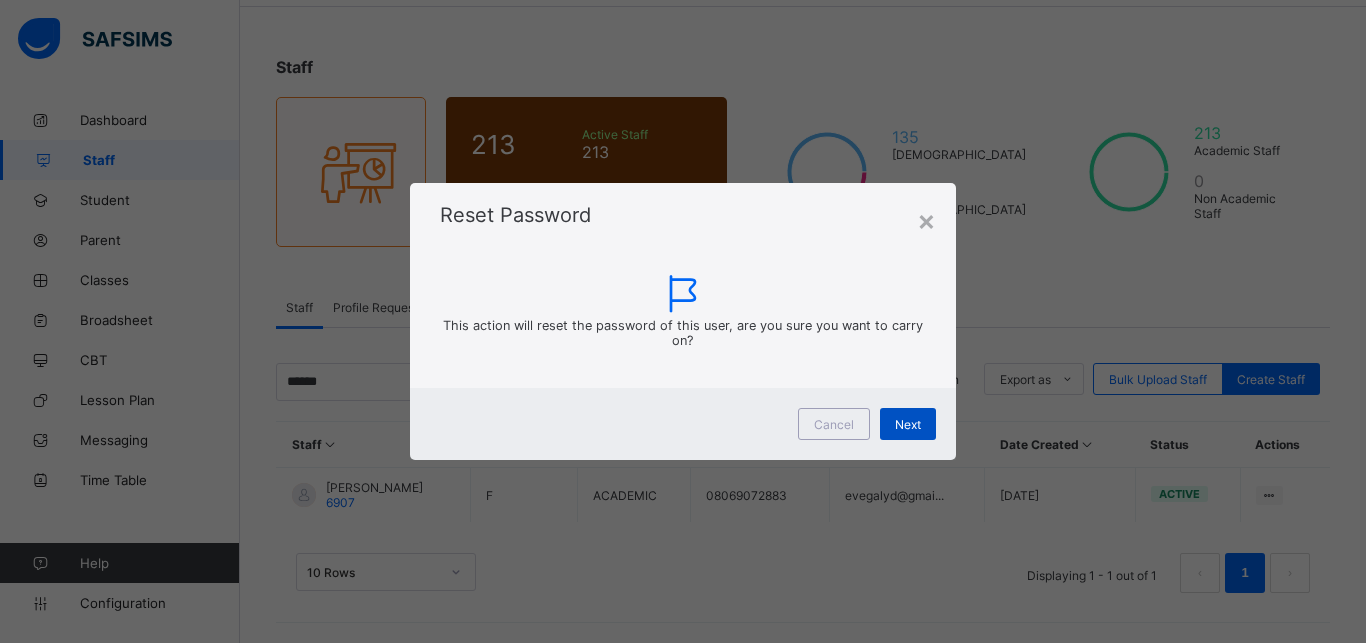 click on "Next" at bounding box center (908, 424) 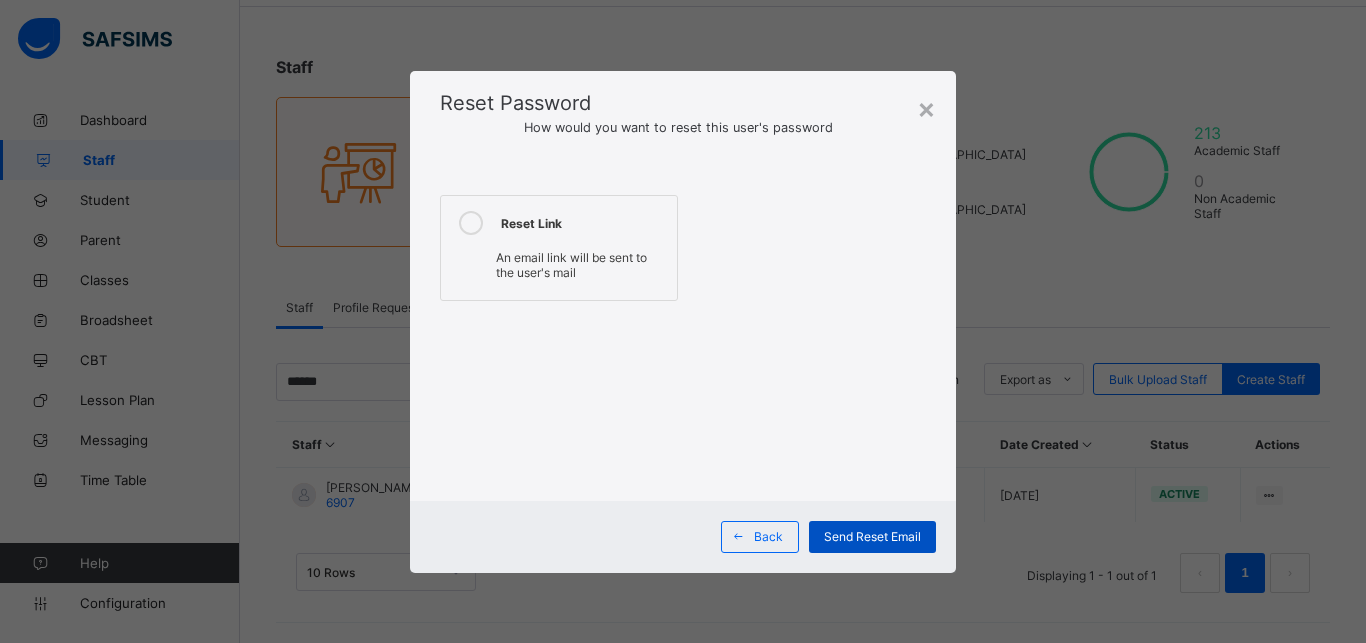 click on "Send Reset Email" at bounding box center (872, 536) 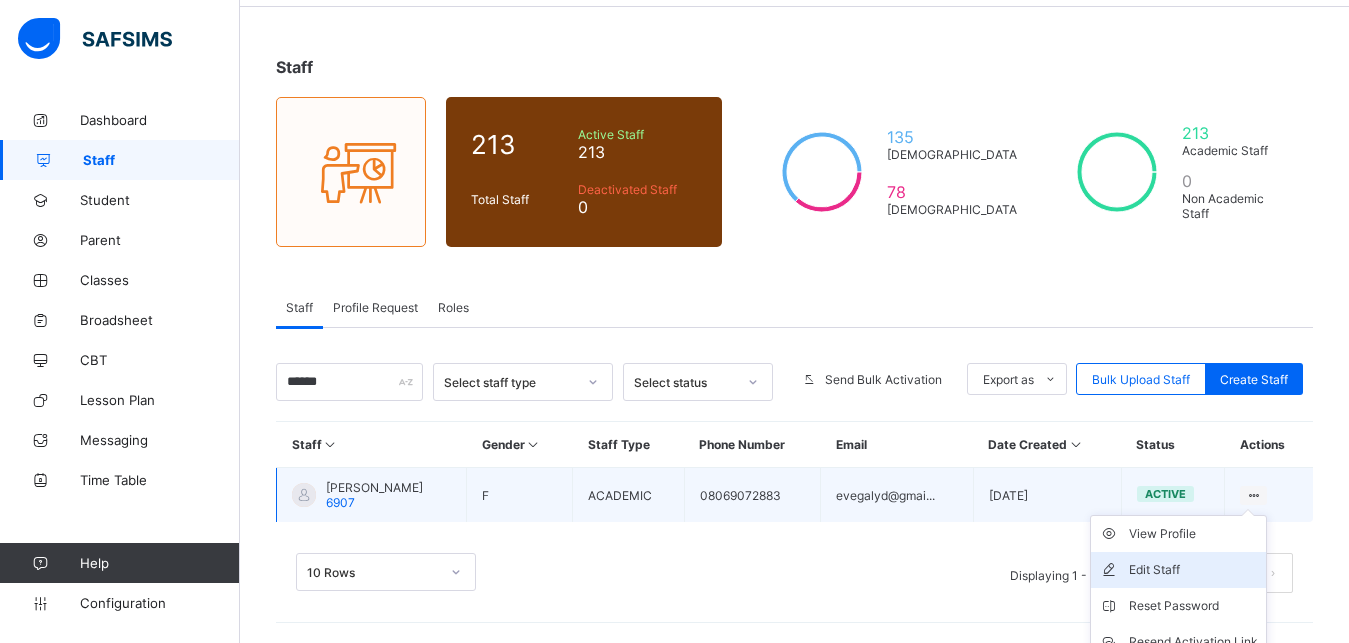 click on "Edit Staff" at bounding box center (1193, 570) 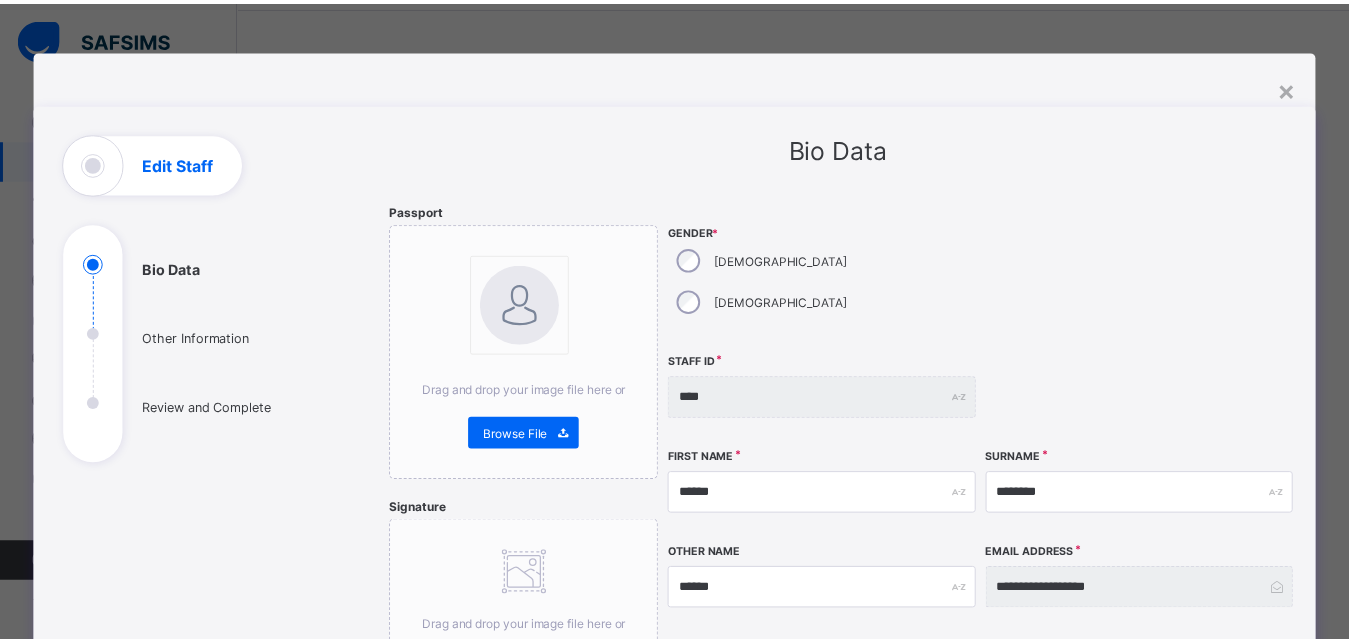 scroll, scrollTop: 0, scrollLeft: 0, axis: both 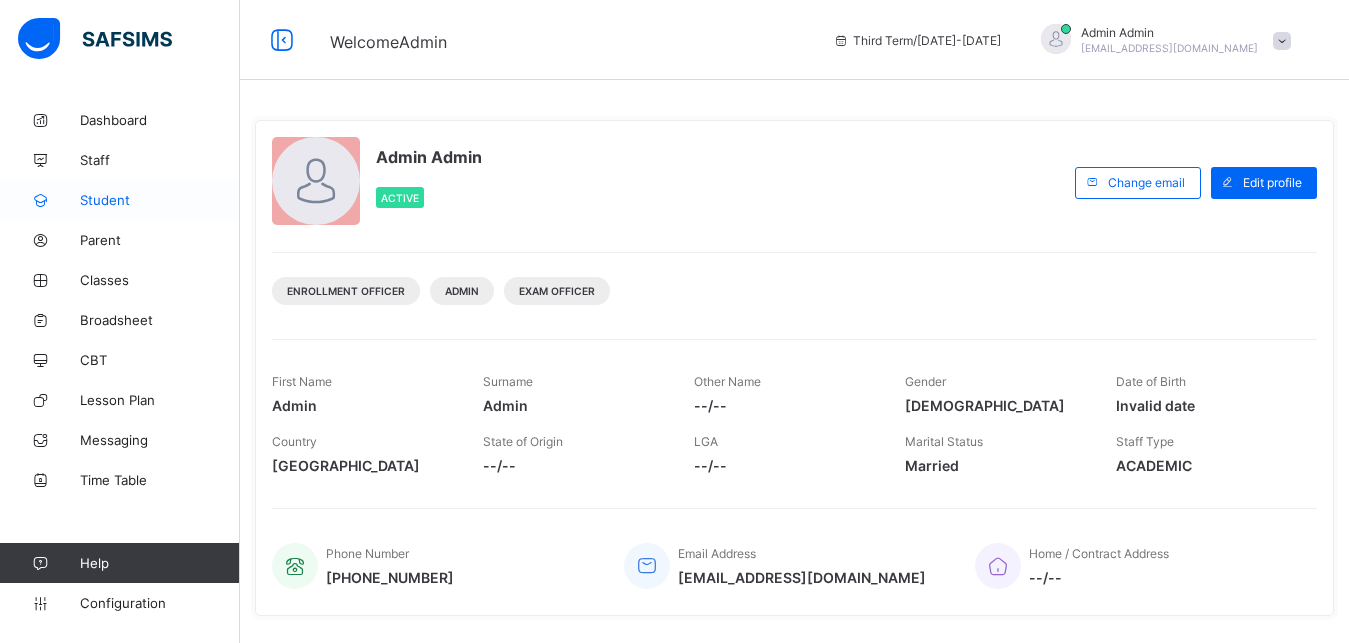 click on "Student" at bounding box center [160, 200] 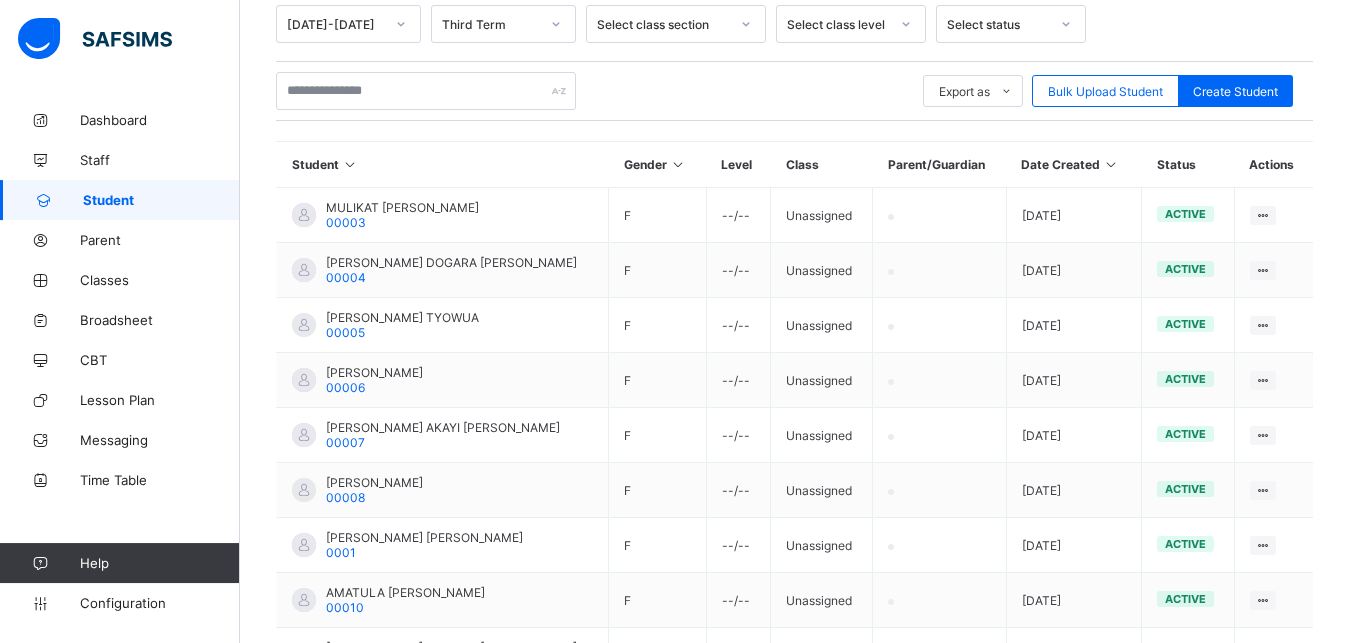 scroll, scrollTop: 357, scrollLeft: 0, axis: vertical 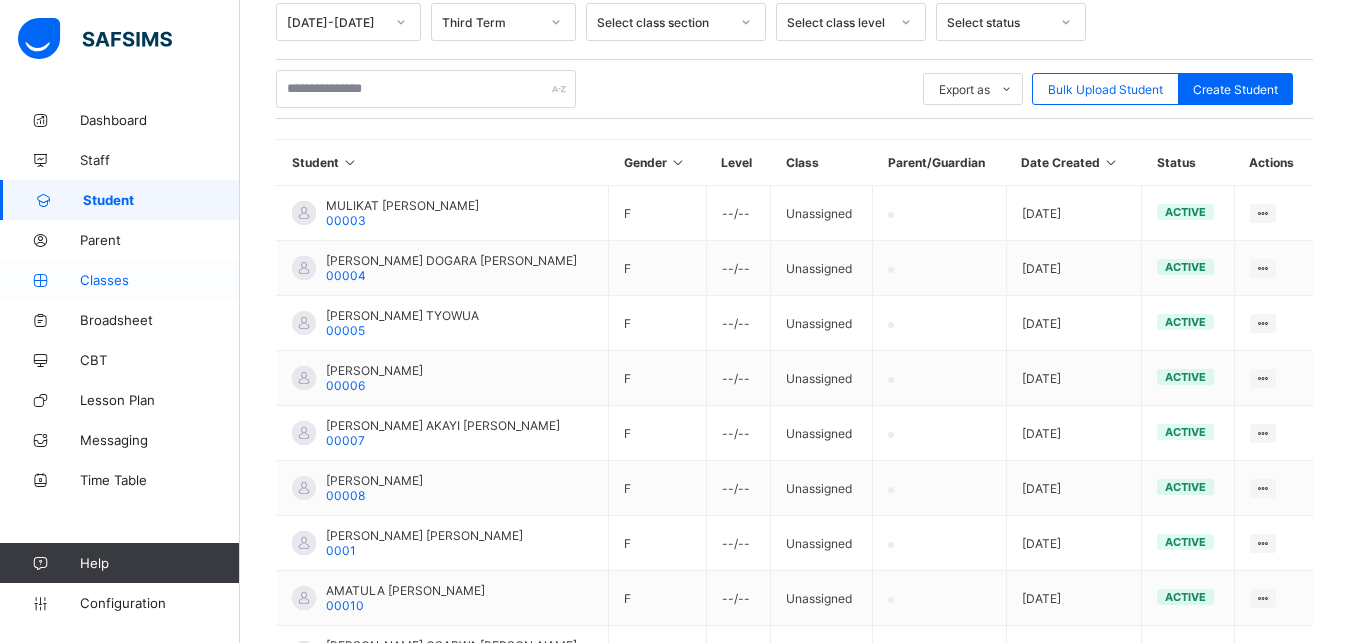 click on "Classes" at bounding box center [160, 280] 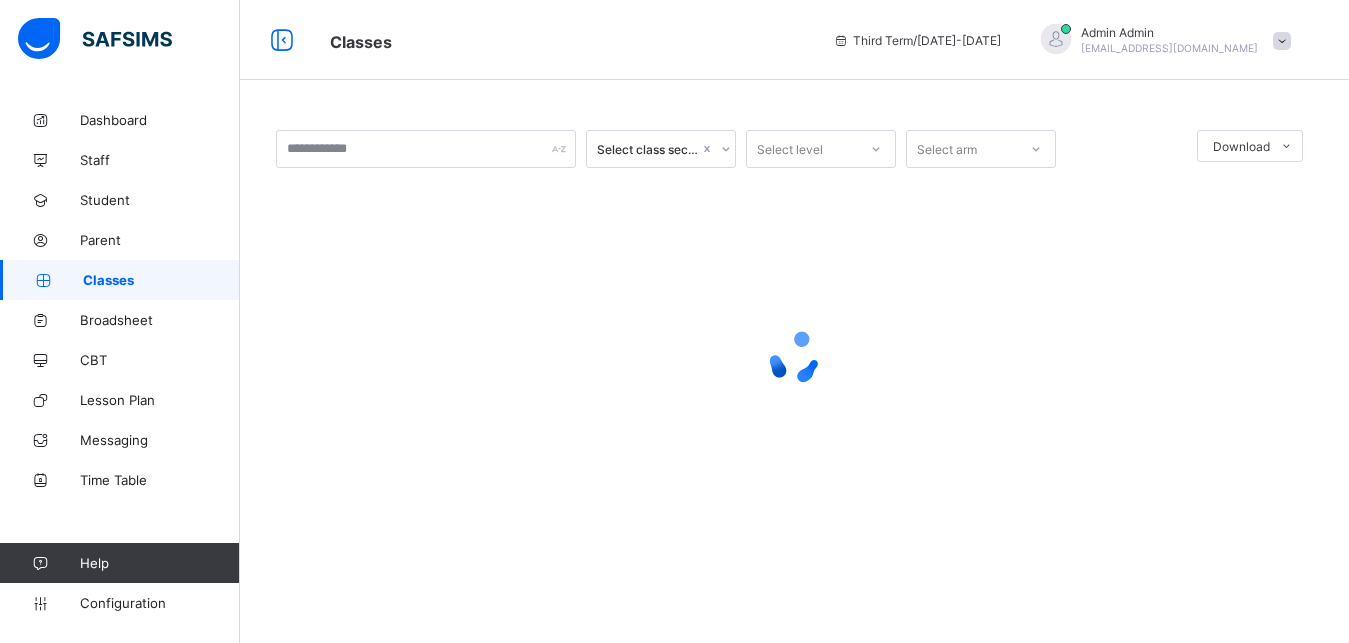 scroll, scrollTop: 0, scrollLeft: 0, axis: both 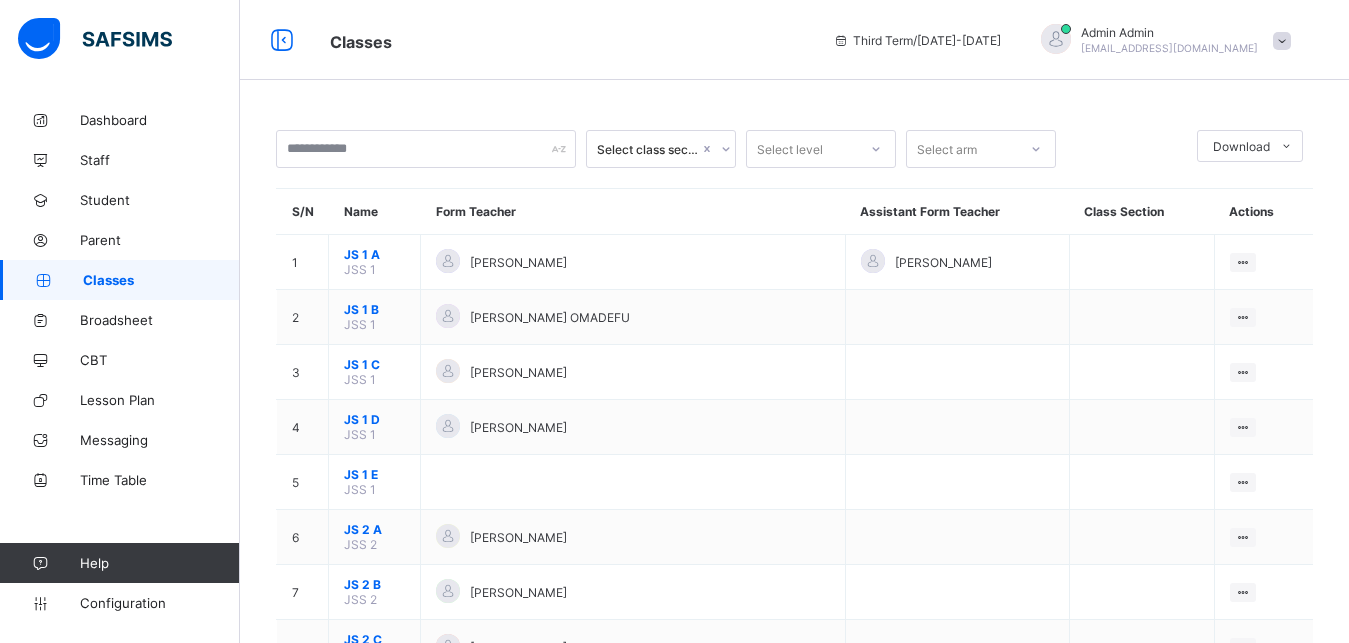 click 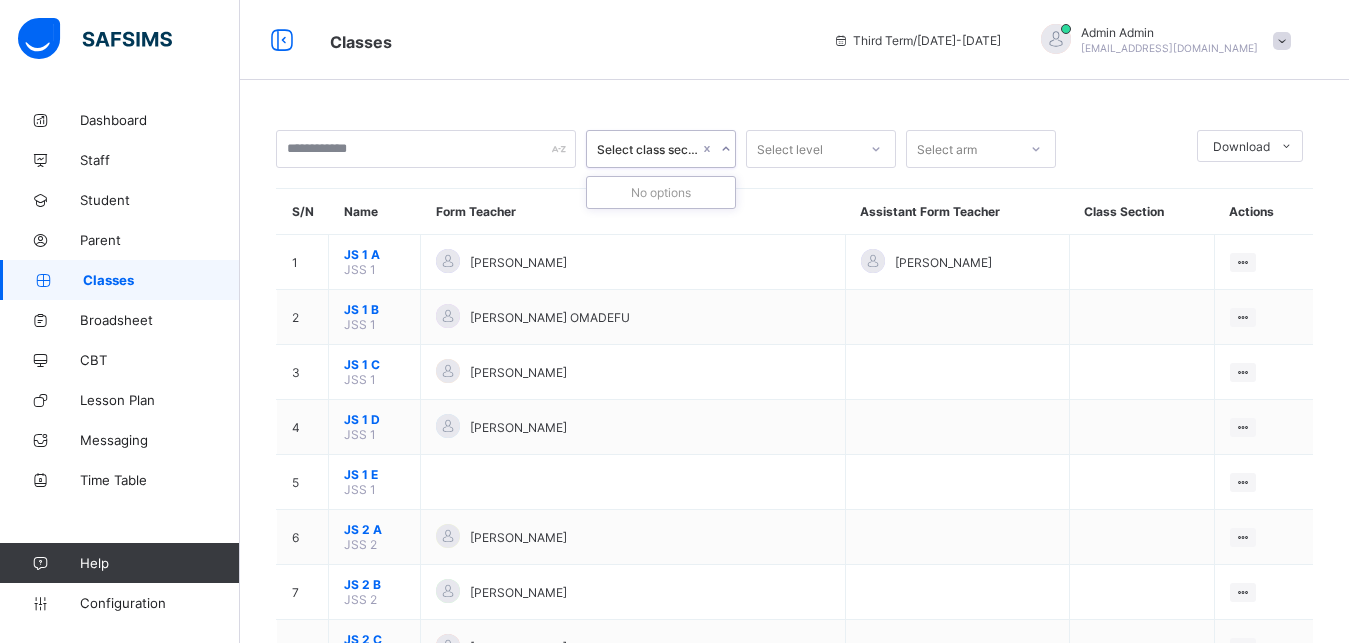 click 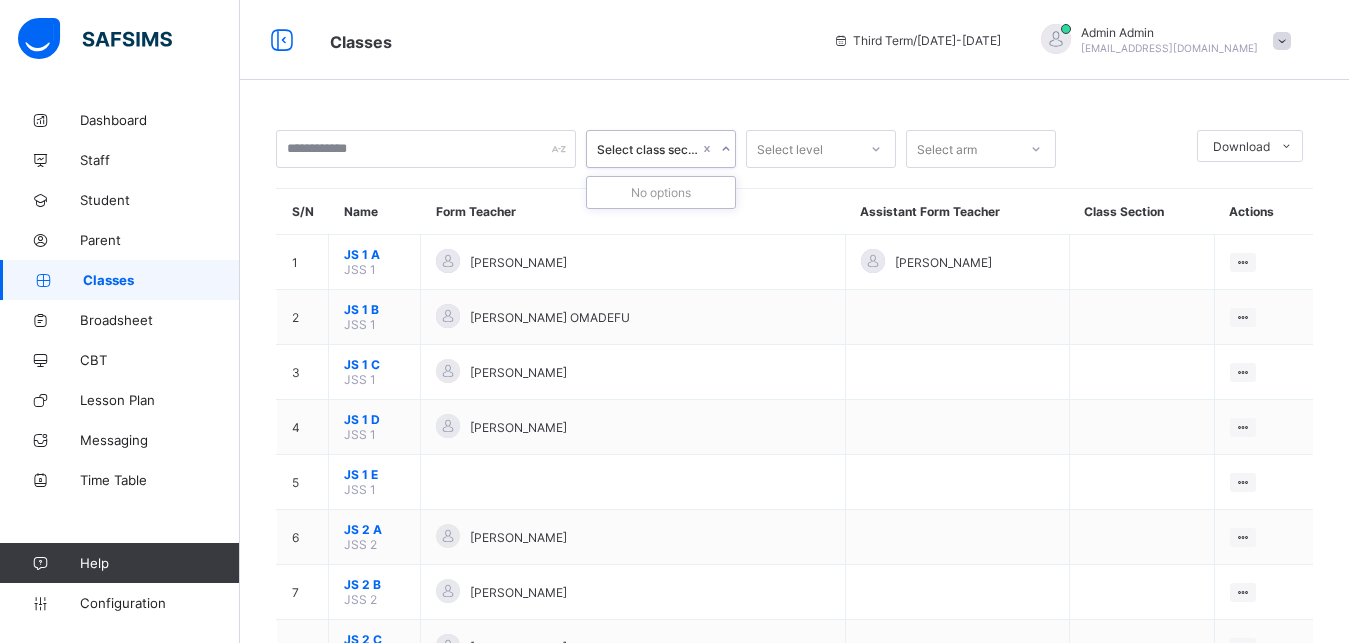 click 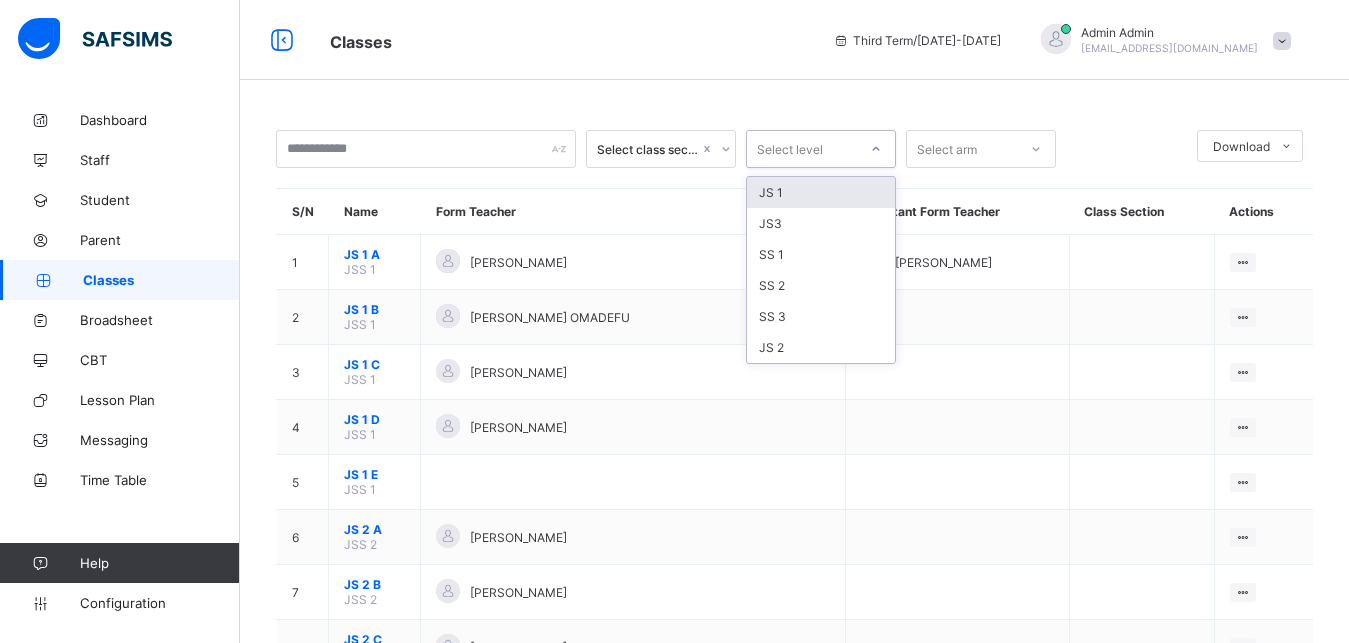 click 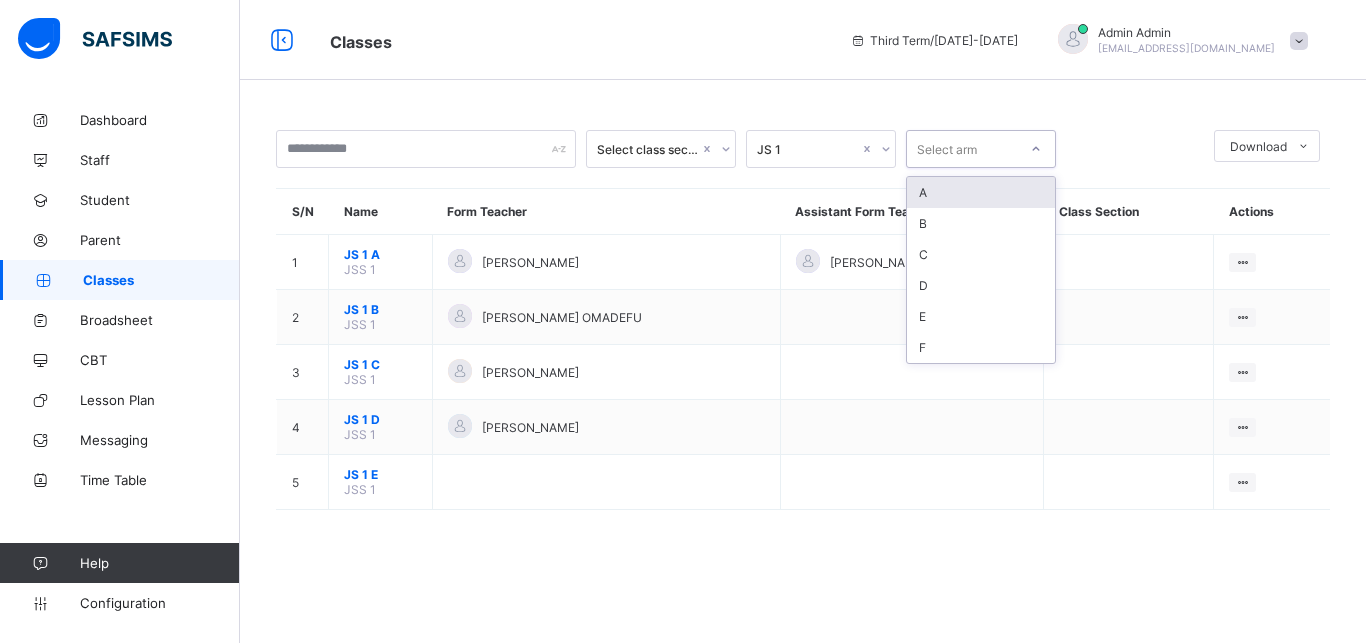 click 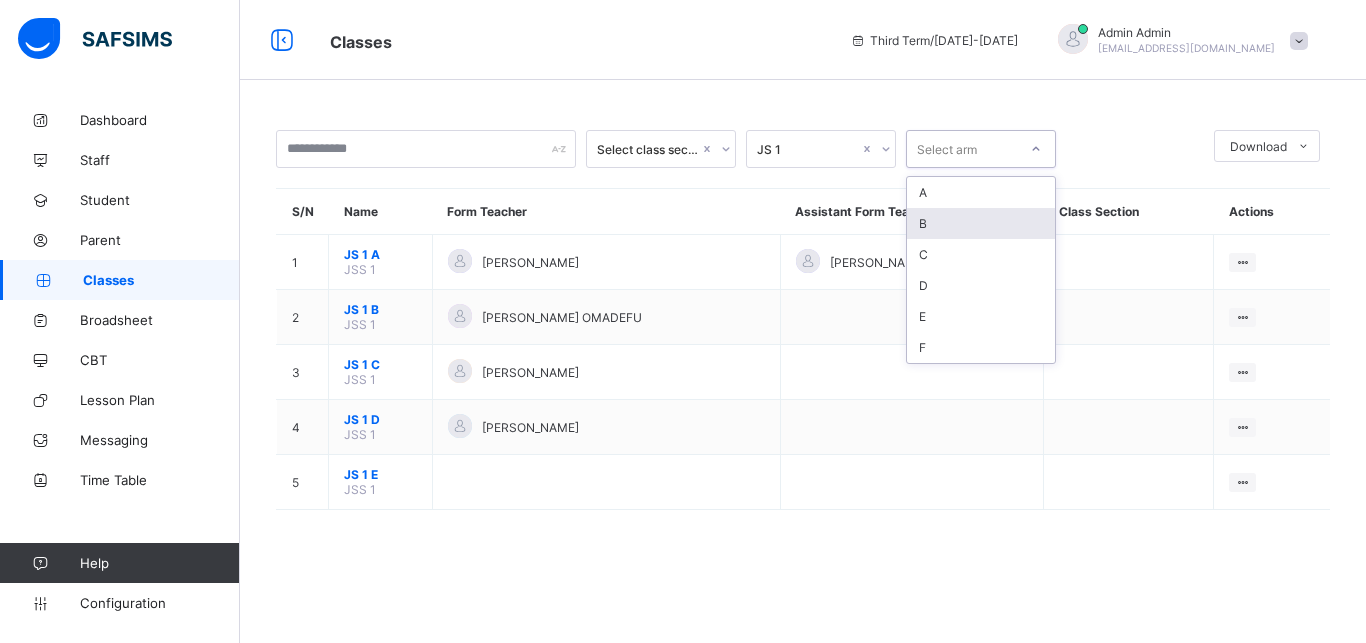 click on "B" at bounding box center (981, 223) 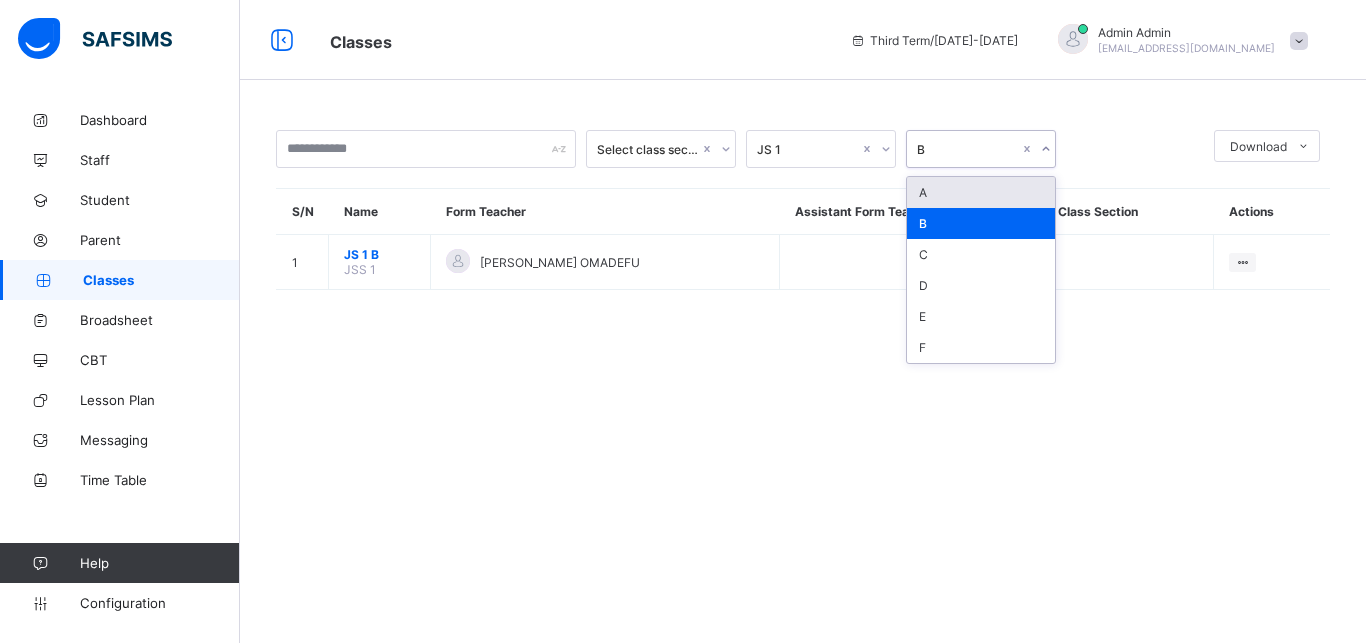 click 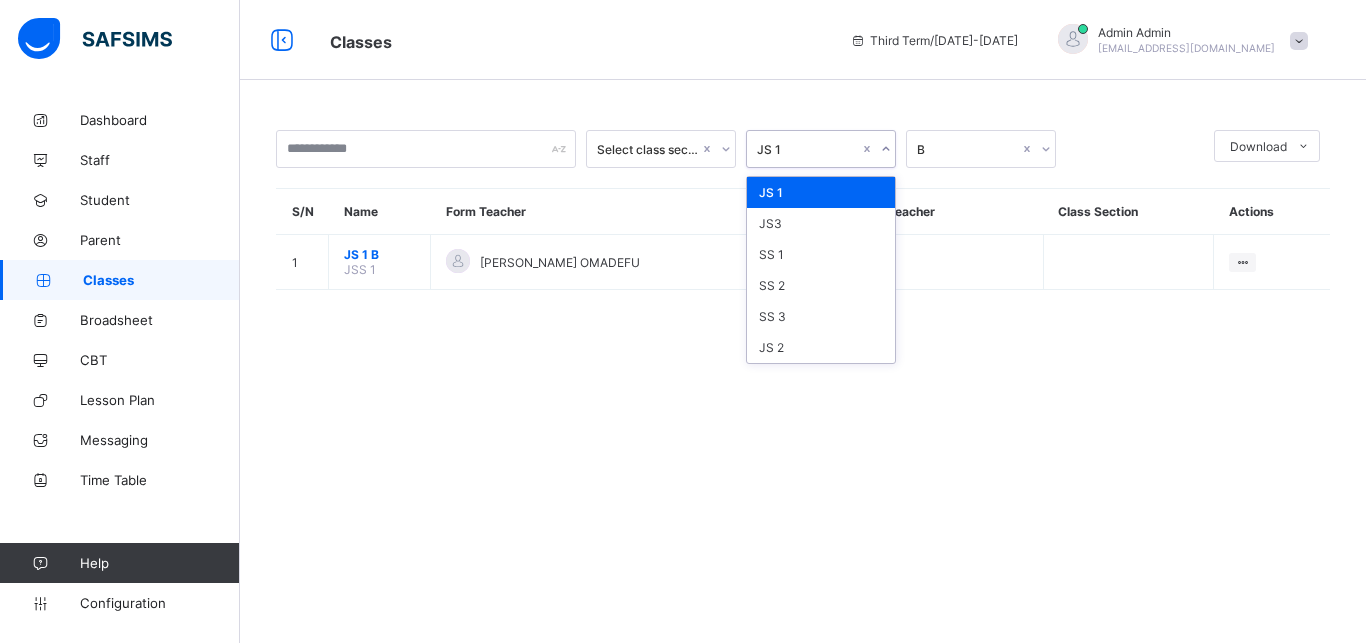 click 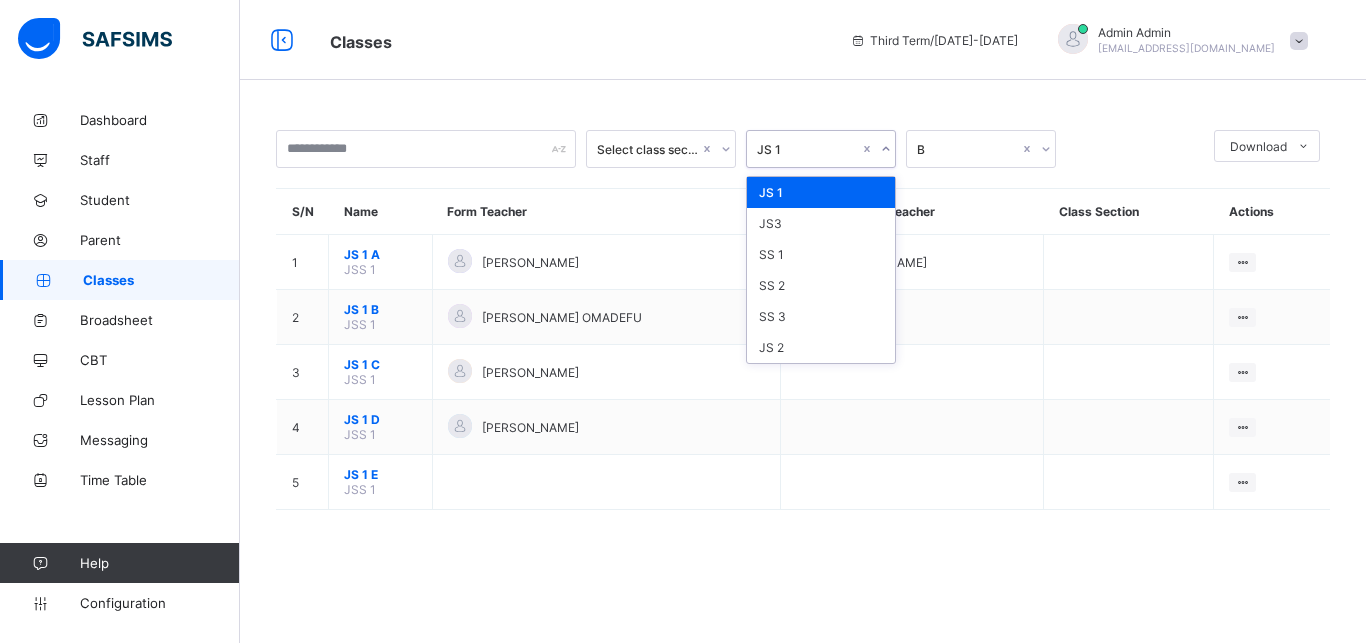 click 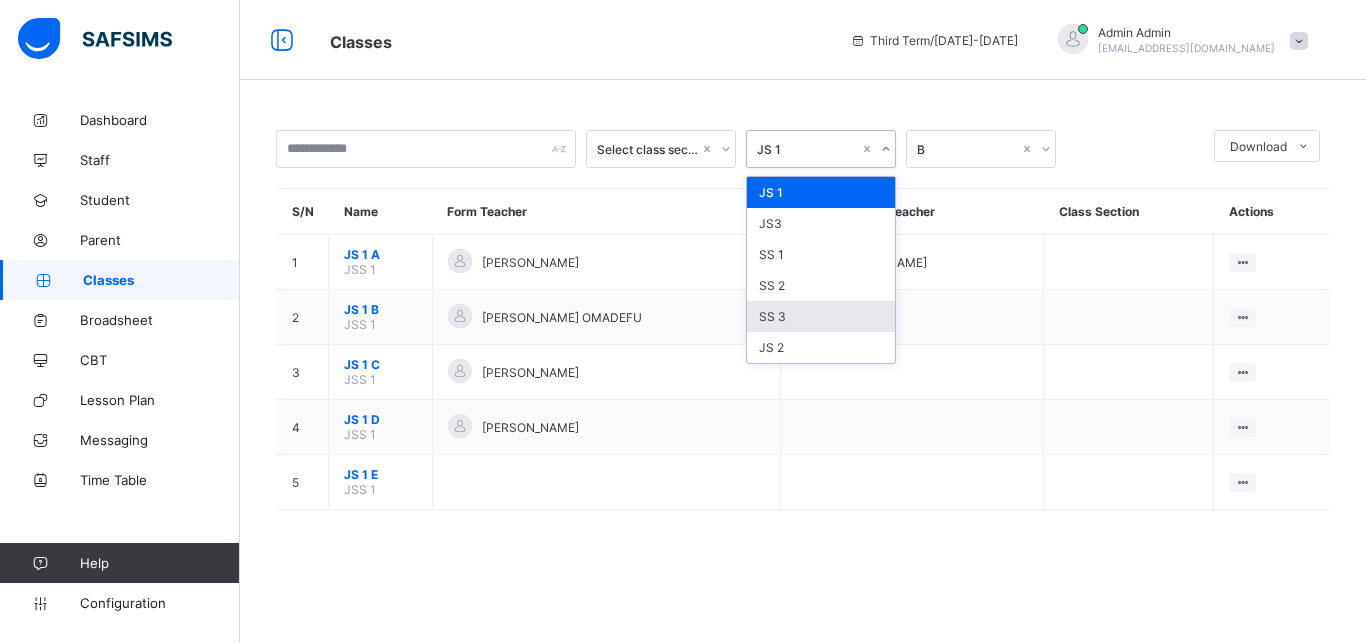 click on "SS 3" at bounding box center (821, 316) 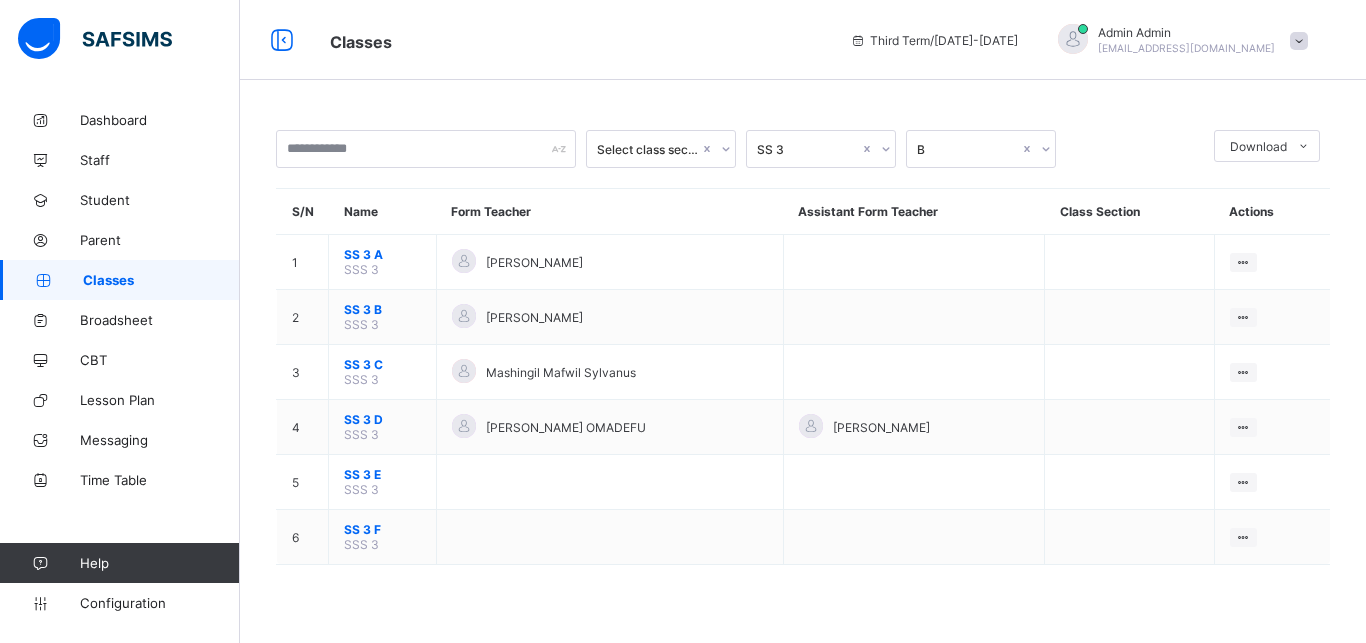 click on "Select class section SS 3 B Download Pdf Report Excel Report S/N Name Form Teacher Assistant Form Teacher Class Section Actions 1 SS 3   A   SSS 3 HAMZA MAMUDA  View Class Assign form Teacher 2 SS 3   B   SSS 3 Solomon Ndon  View Class Assign form Teacher 3 SS 3   C   SSS 3 Mashingil Mafwil Sylvanus View Class Assign form Teacher 4 SS 3   D   SSS 3 EMMANUEL OMAME OMADEFU Emmanuel Bawa Asoneshi View Class Assign form Teacher 5 SS 3   E   SSS 3 View Class Assign form Teacher 6 SS 3   F   SSS 3 View Class Assign form Teacher × Form Teacher Select Form Teacher Select Assistant Form Teacher Cancel Save" at bounding box center [803, 357] 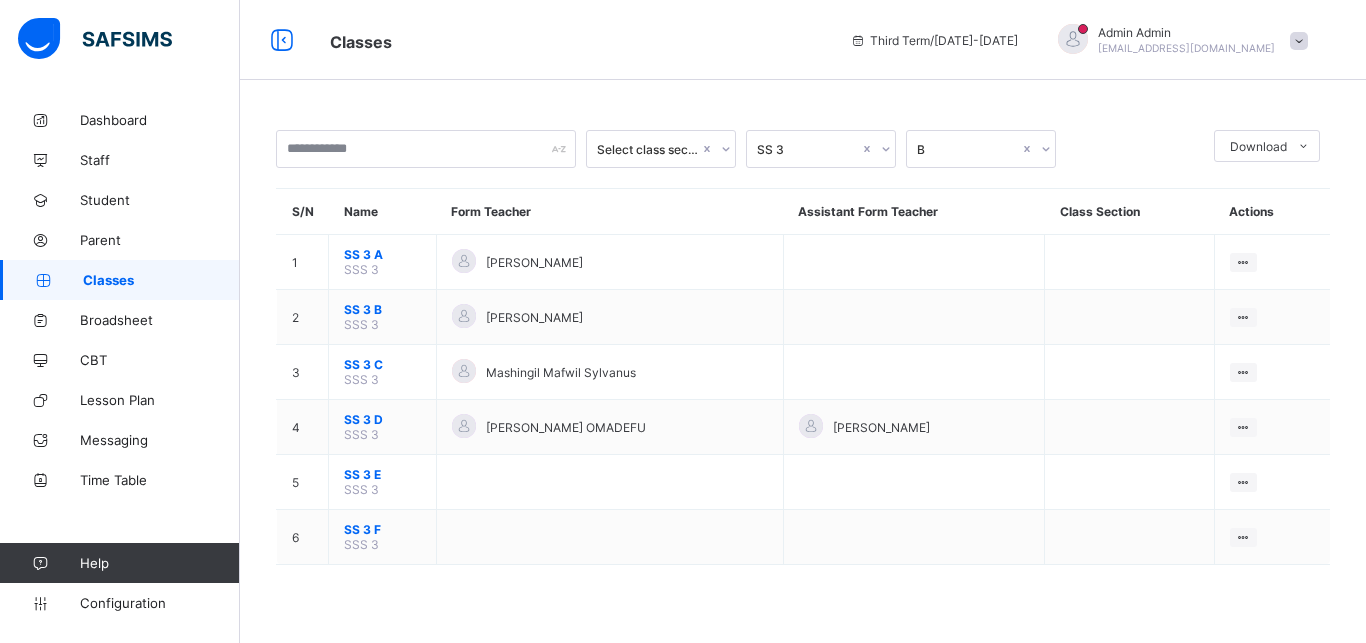 click on "Select class section SS 3 B Download Pdf Report Excel Report S/N Name Form Teacher Assistant Form Teacher Class Section Actions 1 SS 3   A   SSS 3 HAMZA MAMUDA  View Class Assign form Teacher 2 SS 3   B   SSS 3 Solomon Ndon  View Class Assign form Teacher 3 SS 3   C   SSS 3 Mashingil Mafwil Sylvanus View Class Assign form Teacher 4 SS 3   D   SSS 3 EMMANUEL OMAME OMADEFU Emmanuel Bawa Asoneshi View Class Assign form Teacher 5 SS 3   E   SSS 3 View Class Assign form Teacher 6 SS 3   F   SSS 3 View Class Assign form Teacher × Form Teacher Select Form Teacher Select Assistant Form Teacher Cancel Save" at bounding box center (803, 357) 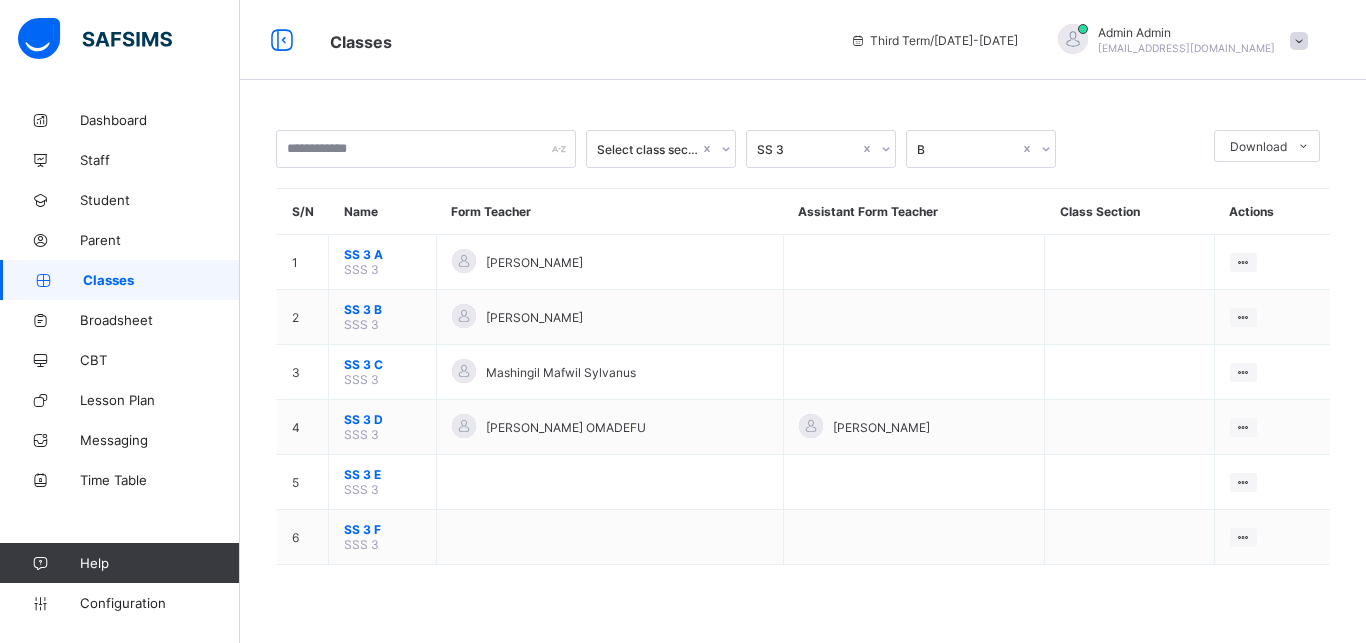 click on "Select class section SS 3 B Download Pdf Report Excel Report S/N Name Form Teacher Assistant Form Teacher Class Section Actions 1 SS 3   A   SSS 3 HAMZA MAMUDA  View Class Assign form Teacher 2 SS 3   B   SSS 3 Solomon Ndon  View Class Assign form Teacher 3 SS 3   C   SSS 3 Mashingil Mafwil Sylvanus View Class Assign form Teacher 4 SS 3   D   SSS 3 EMMANUEL OMAME OMADEFU Emmanuel Bawa Asoneshi View Class Assign form Teacher 5 SS 3   E   SSS 3 View Class Assign form Teacher 6 SS 3   F   SSS 3 View Class Assign form Teacher × Form Teacher Select Form Teacher Select Assistant Form Teacher Cancel Save" at bounding box center (803, 357) 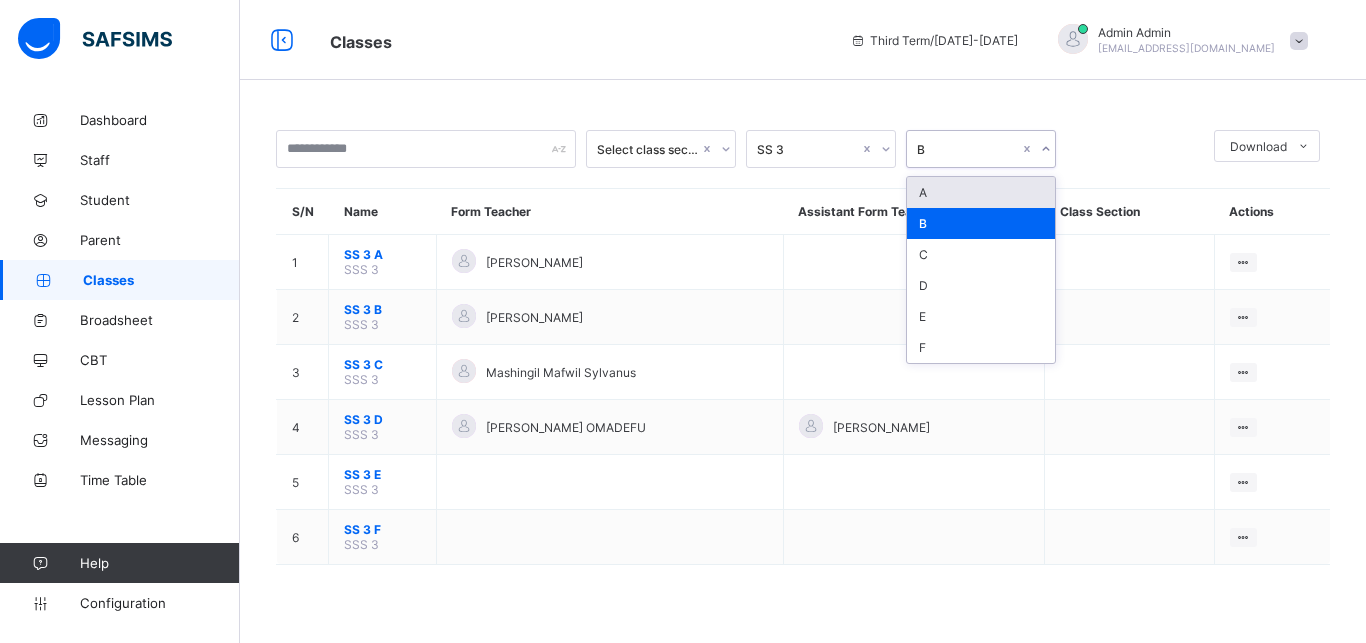 click 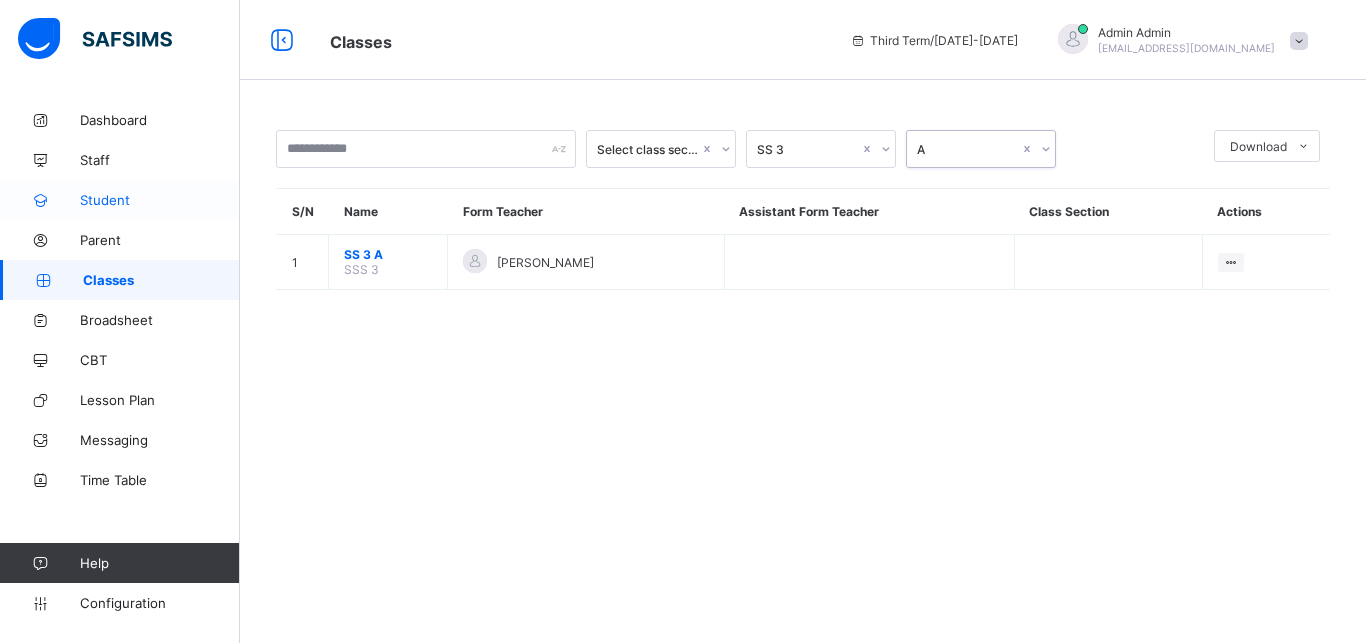 click on "Student" at bounding box center (160, 200) 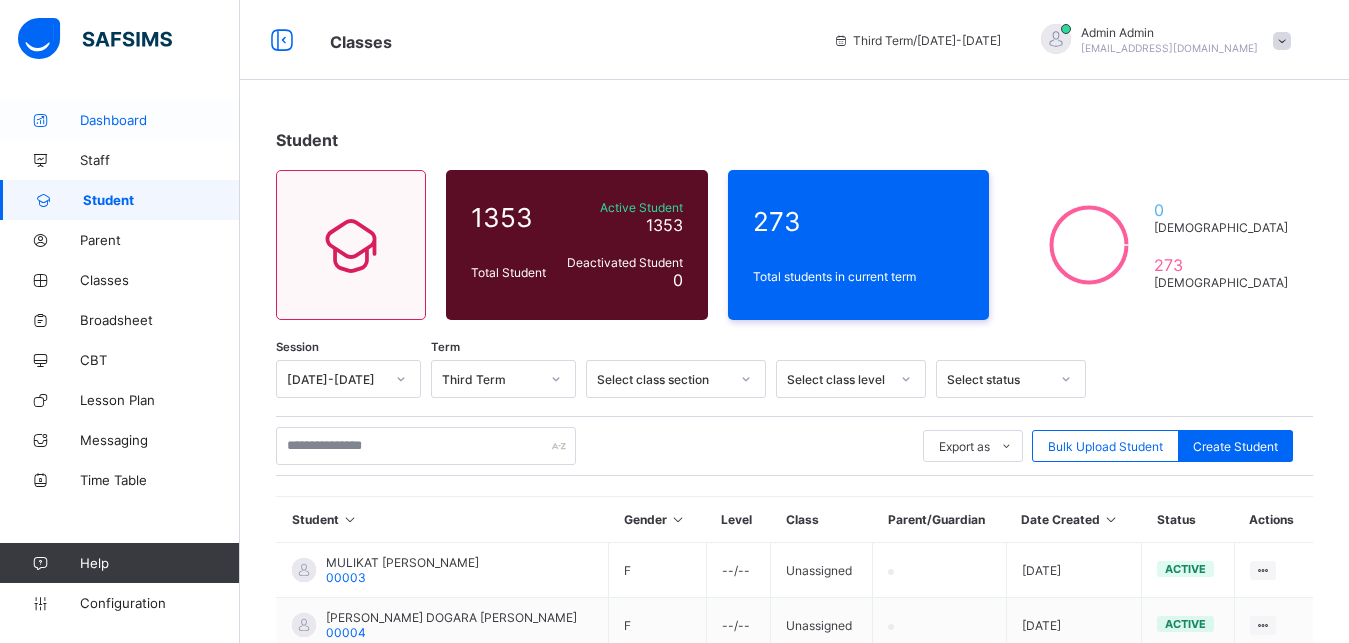 click on "Dashboard" at bounding box center [160, 120] 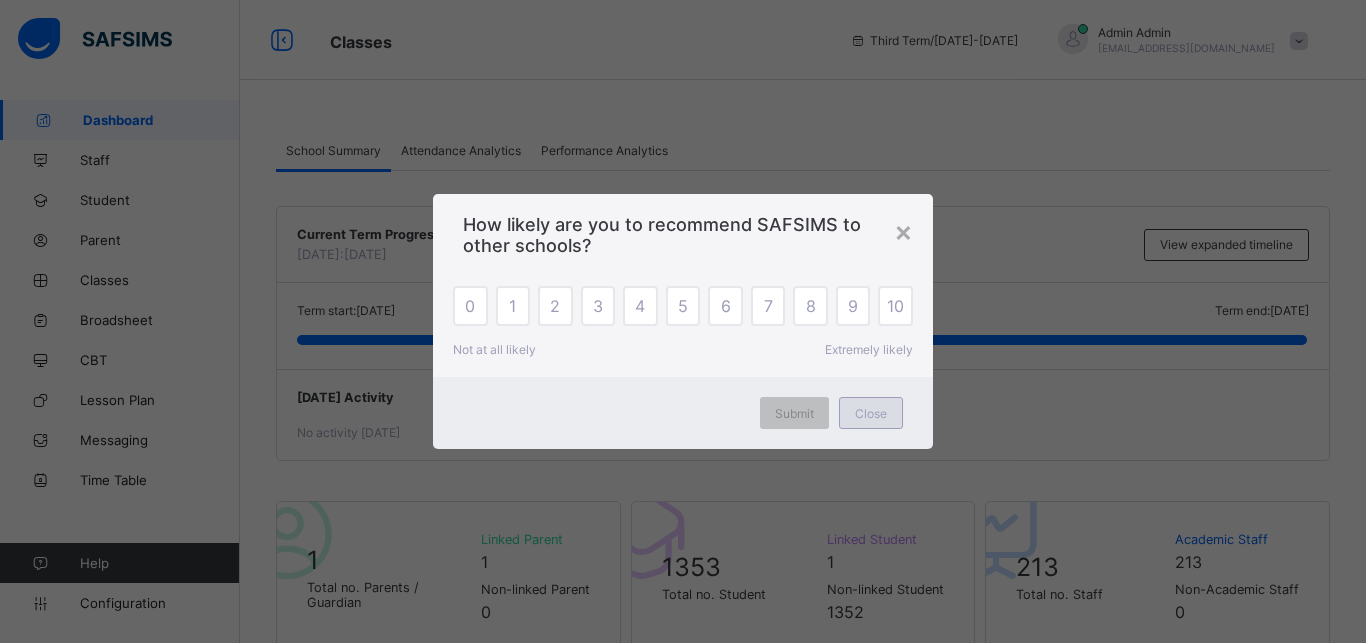 click on "Close" at bounding box center (871, 413) 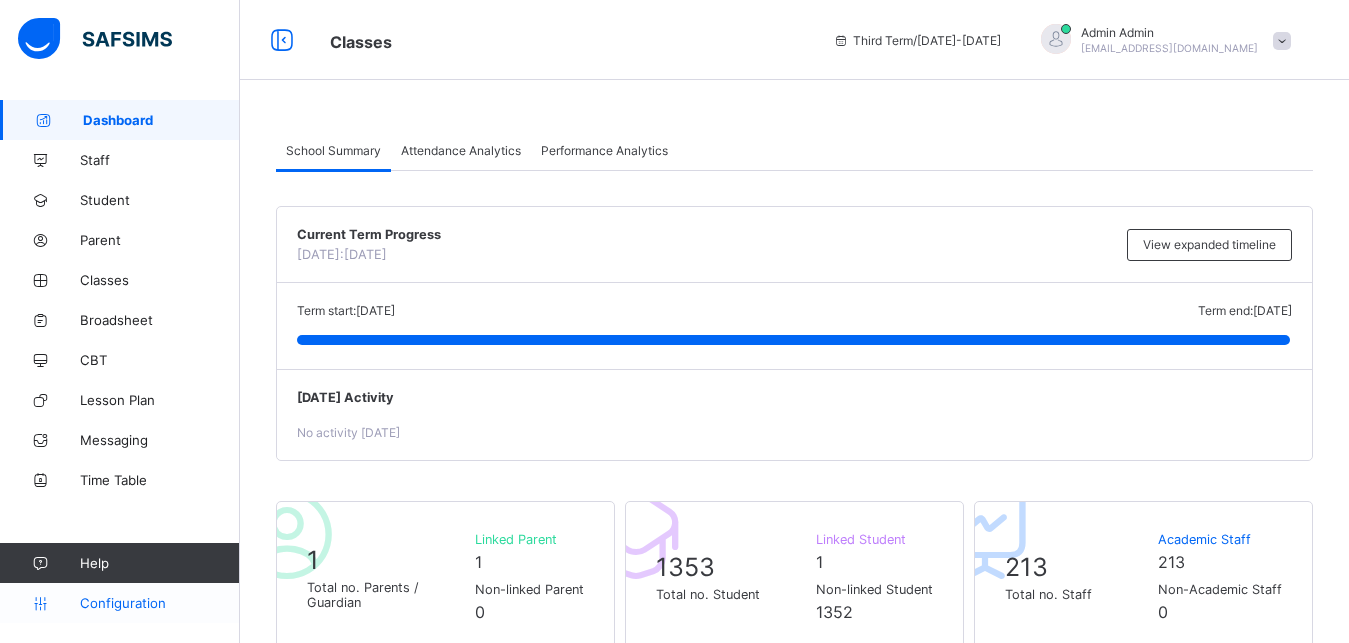 click on "Configuration" at bounding box center (159, 603) 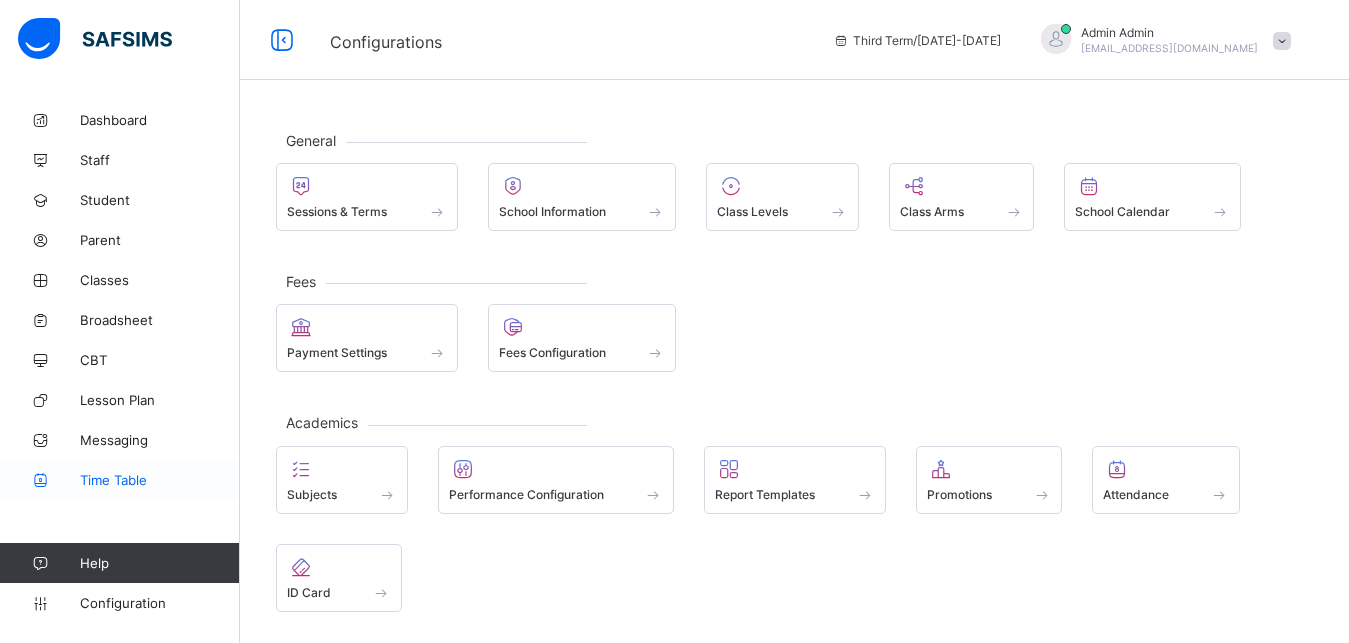 click on "Time Table" at bounding box center (160, 480) 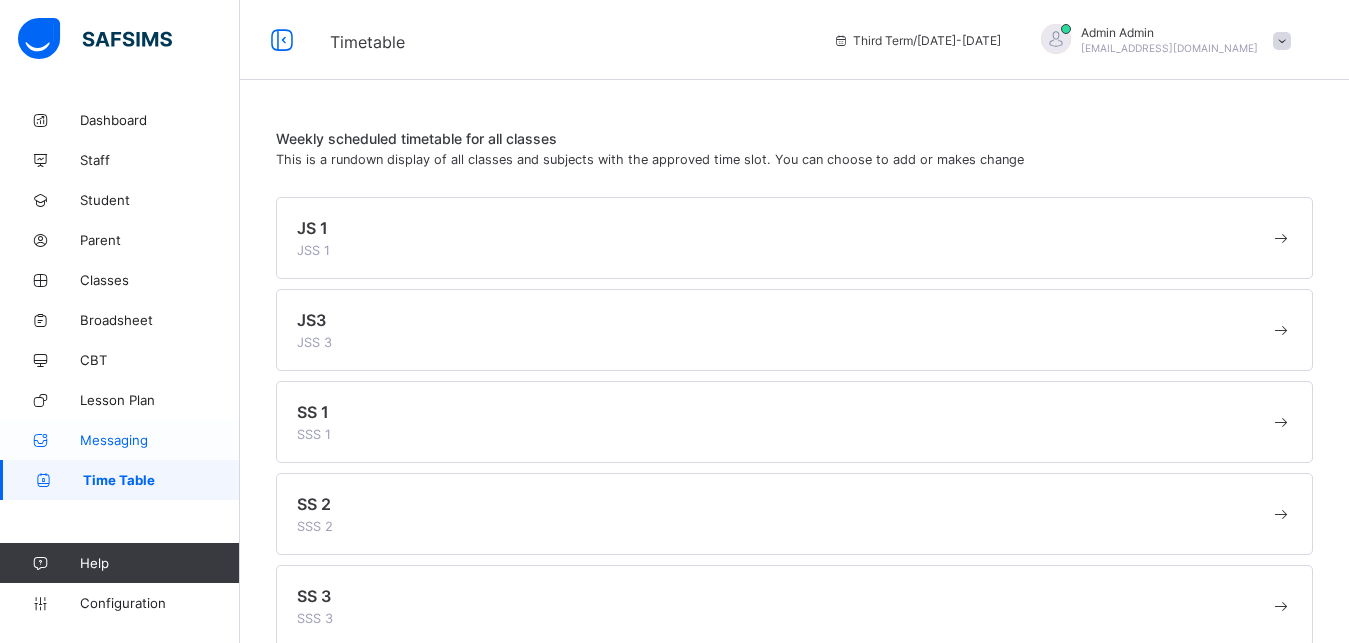 click on "Messaging" at bounding box center [160, 440] 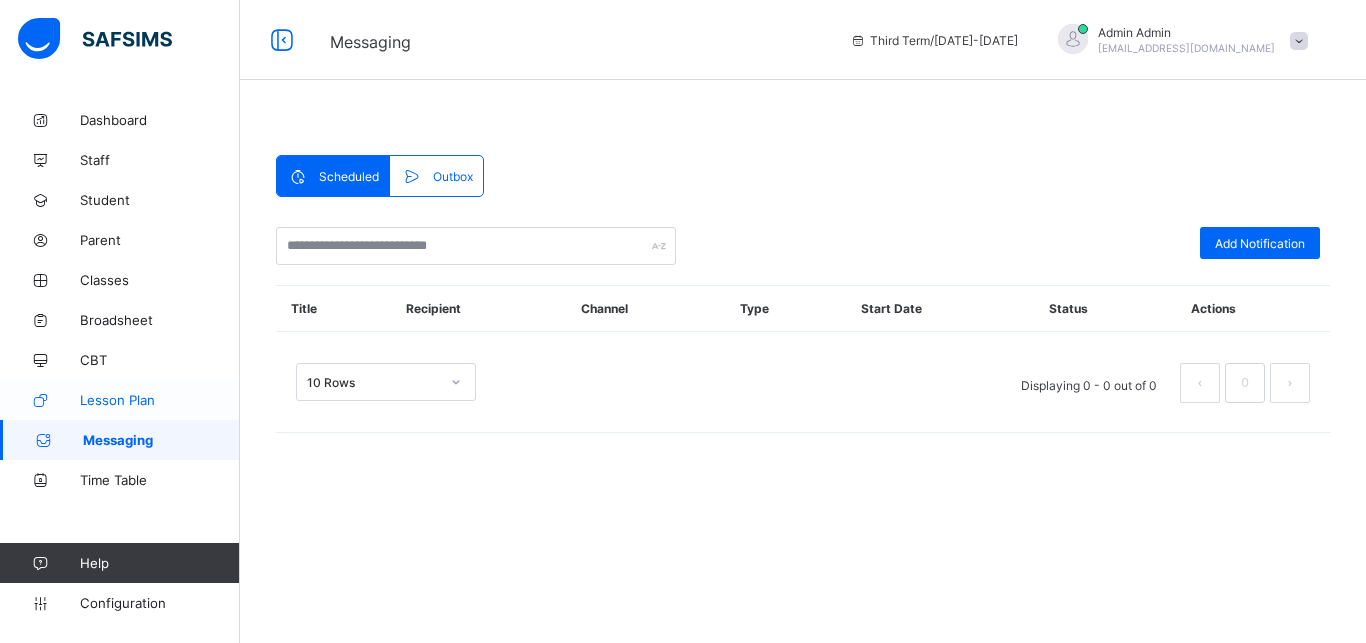 click on "Lesson Plan" at bounding box center (160, 400) 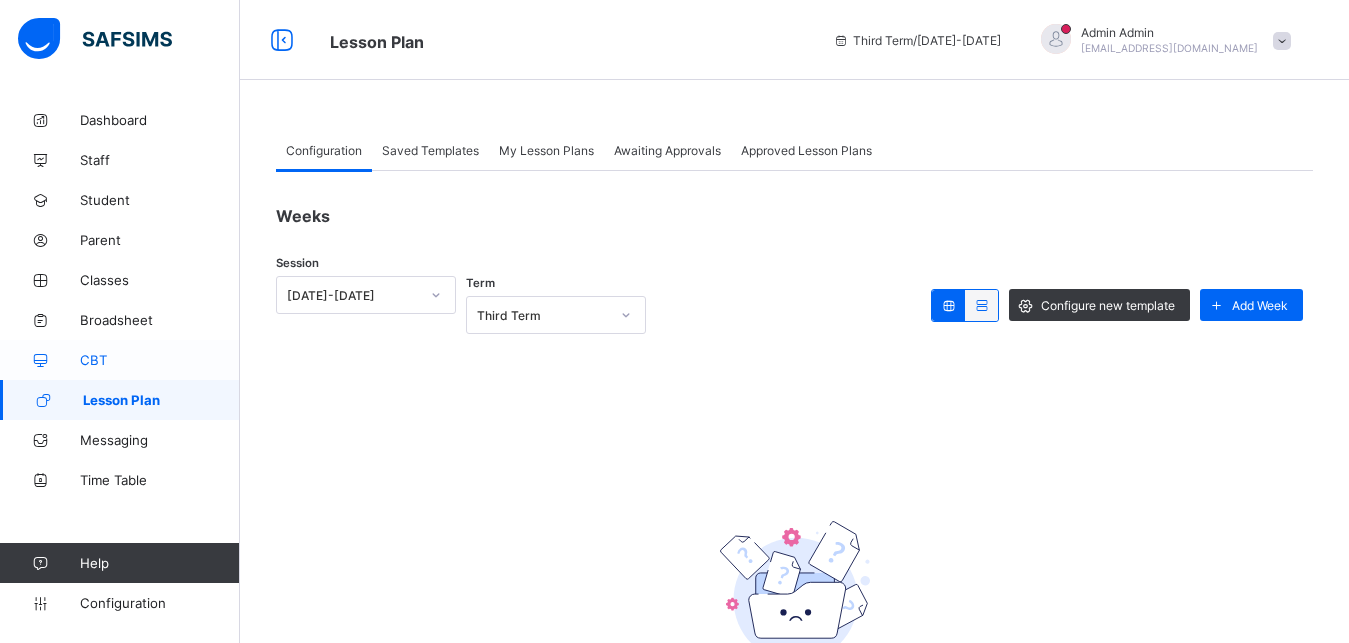 click on "CBT" at bounding box center (160, 360) 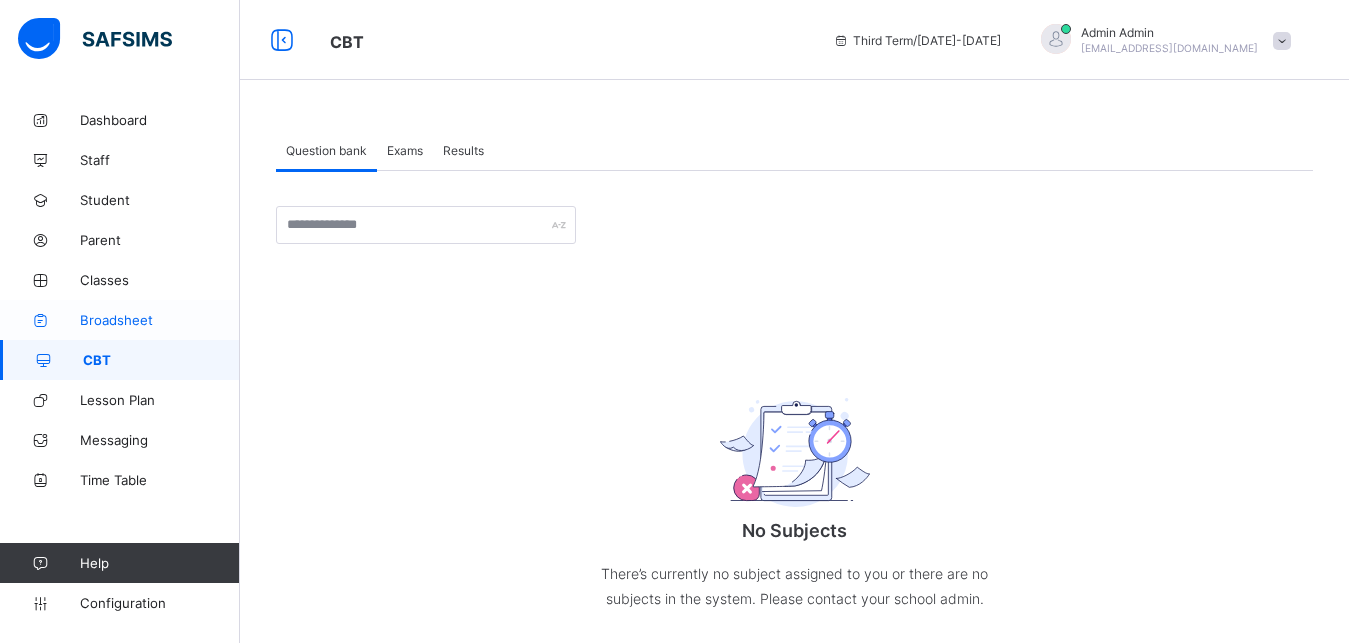 click on "Broadsheet" at bounding box center (160, 320) 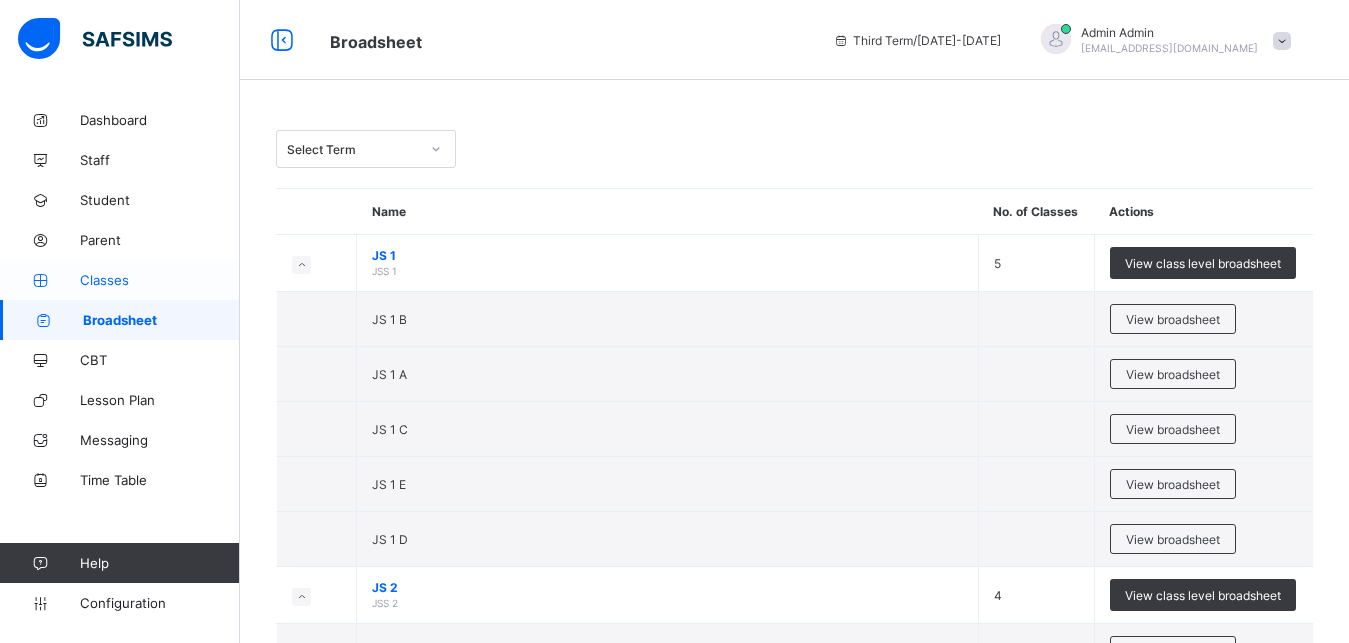 click on "Classes" at bounding box center [120, 280] 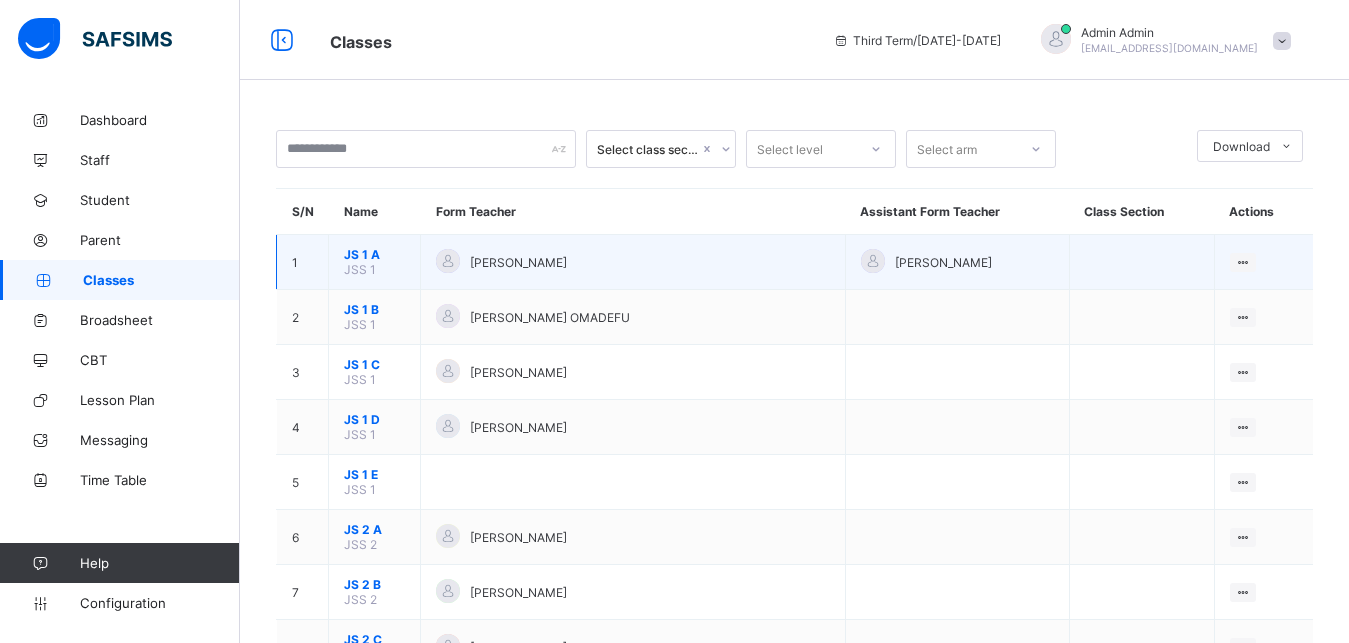 click on "JS 1   A" at bounding box center [374, 254] 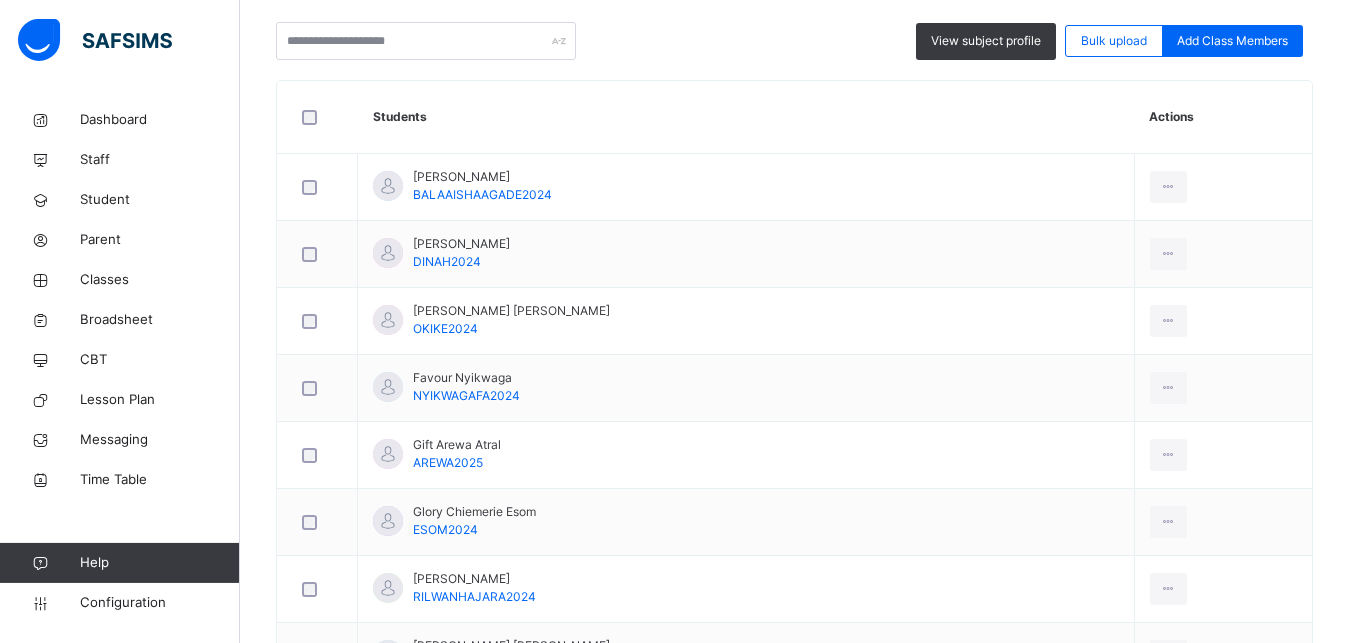 scroll, scrollTop: 510, scrollLeft: 0, axis: vertical 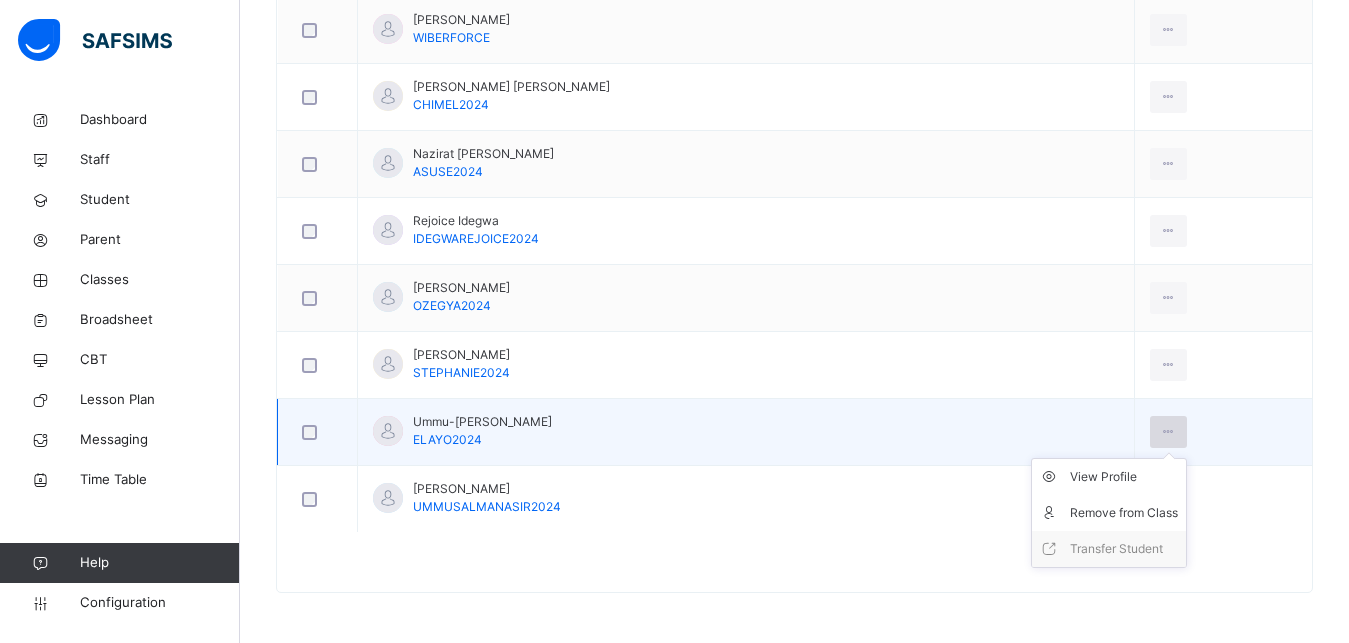 click at bounding box center (1168, 432) 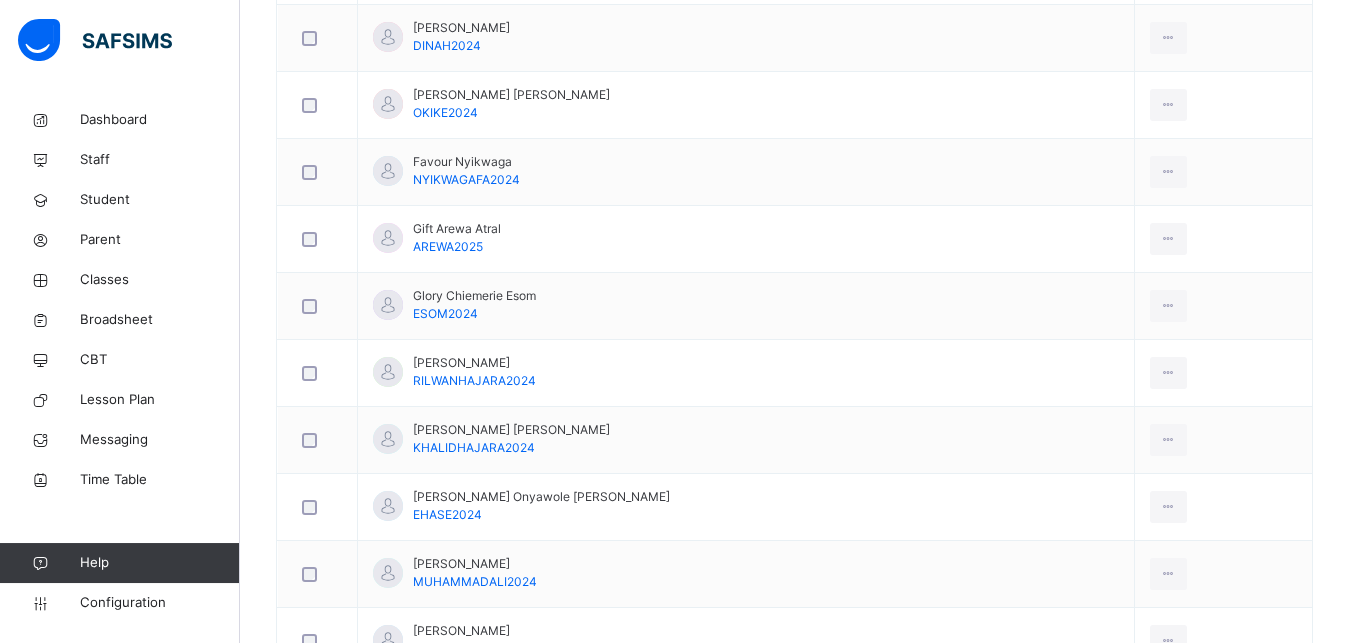 scroll, scrollTop: 177, scrollLeft: 0, axis: vertical 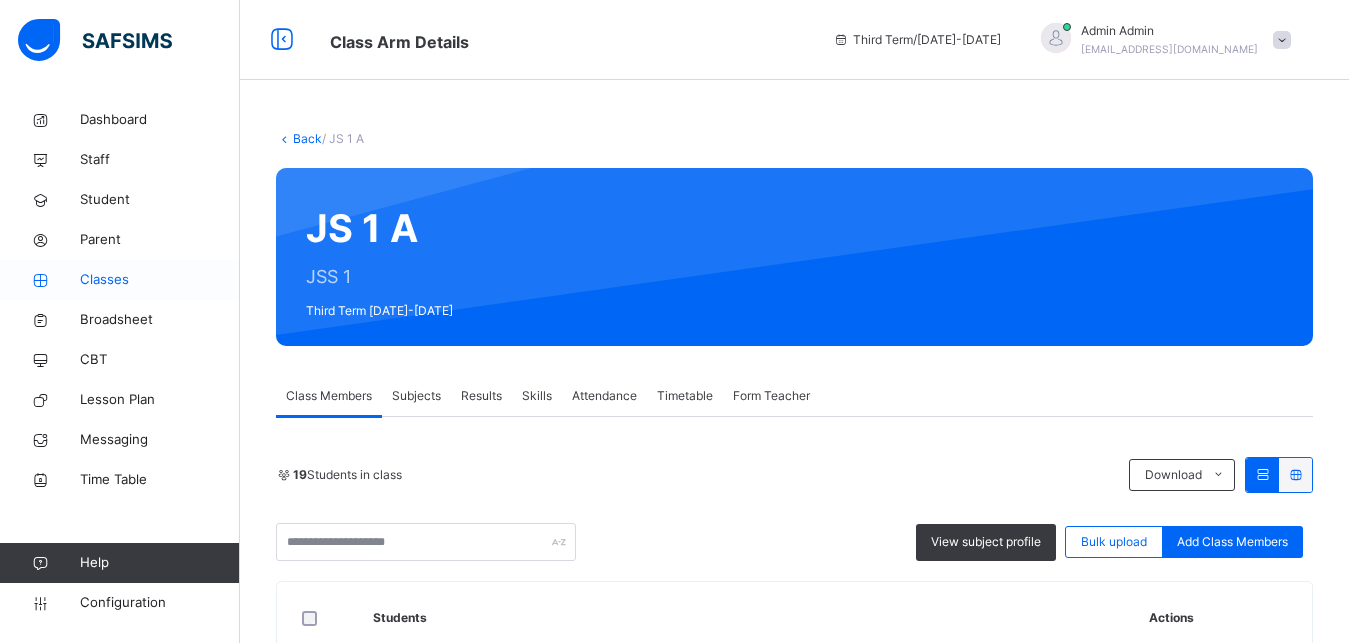 click on "Classes" at bounding box center [160, 280] 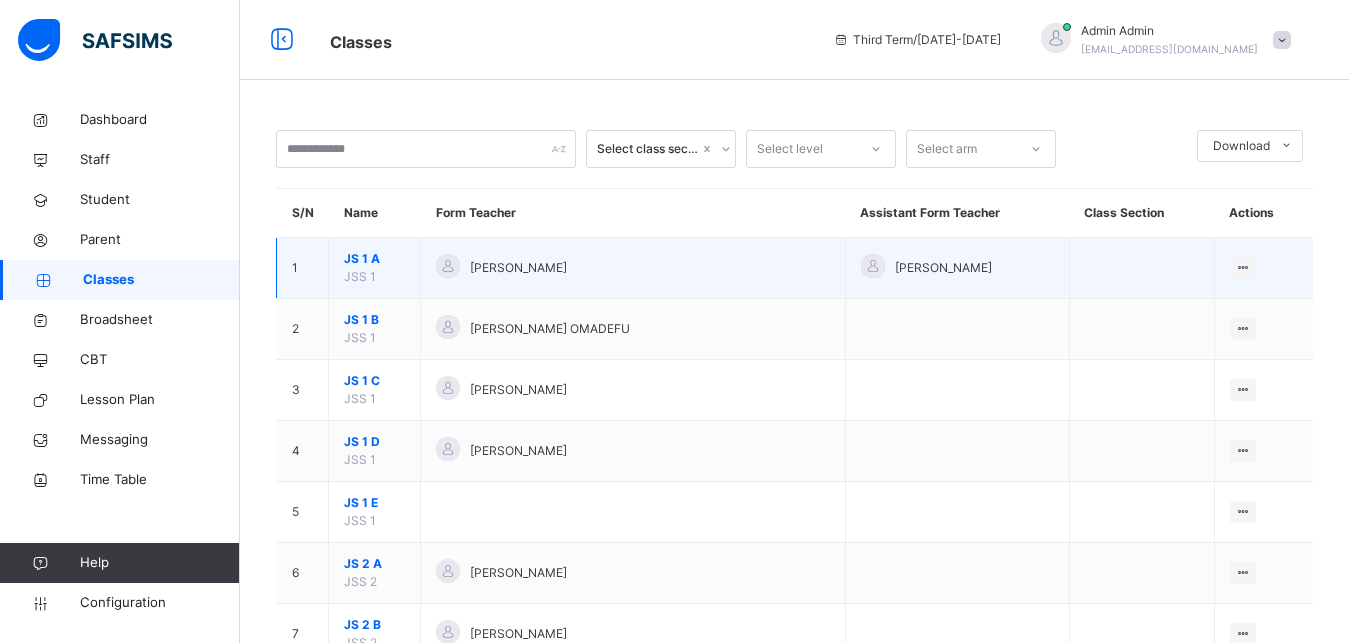 click on "JS 1   A" at bounding box center [374, 259] 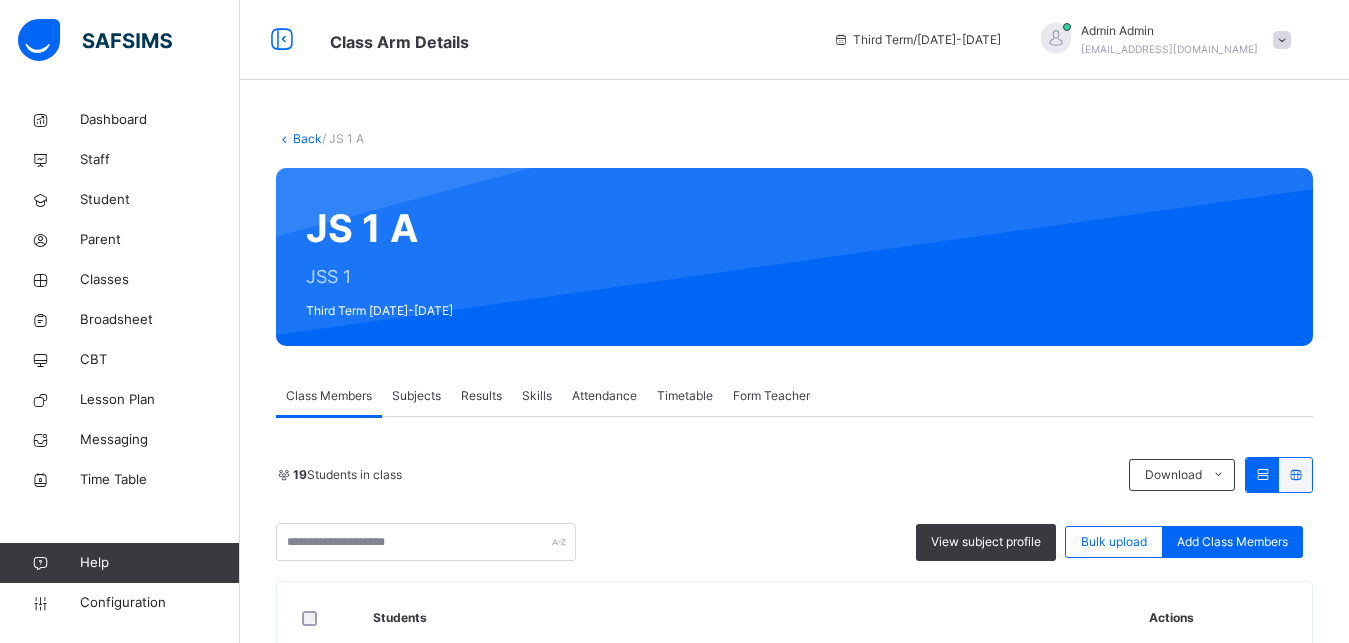 click at bounding box center (1282, 40) 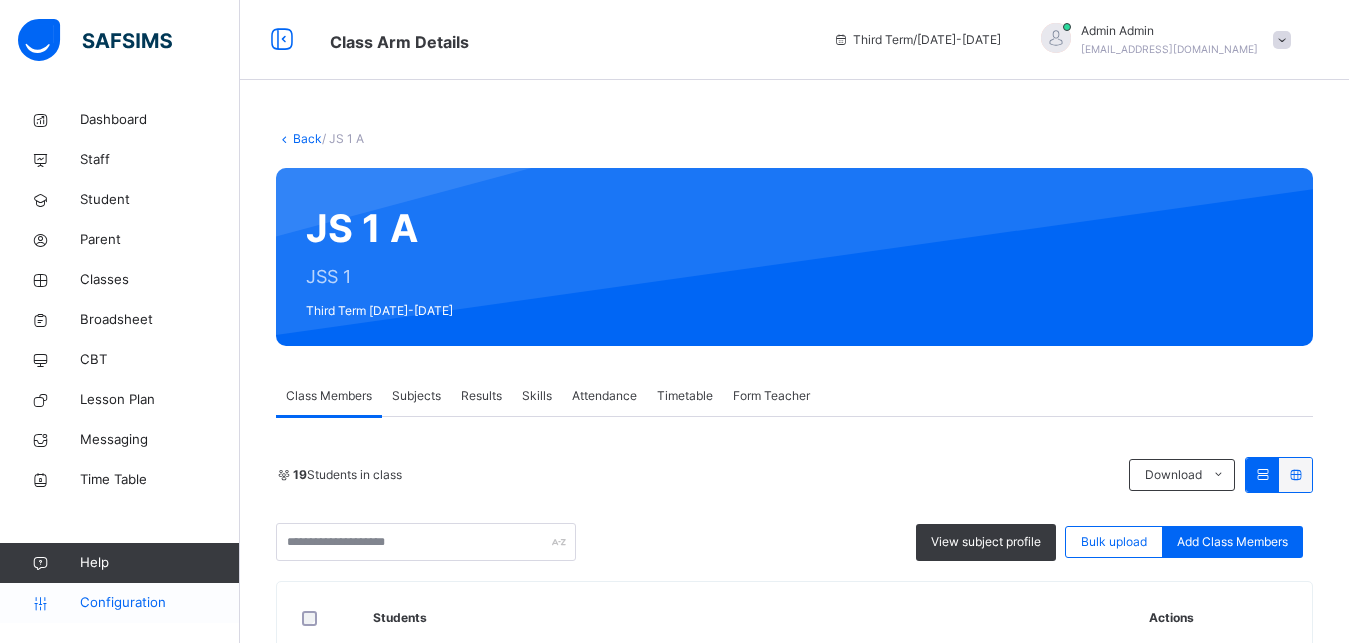 click on "Configuration" at bounding box center [159, 603] 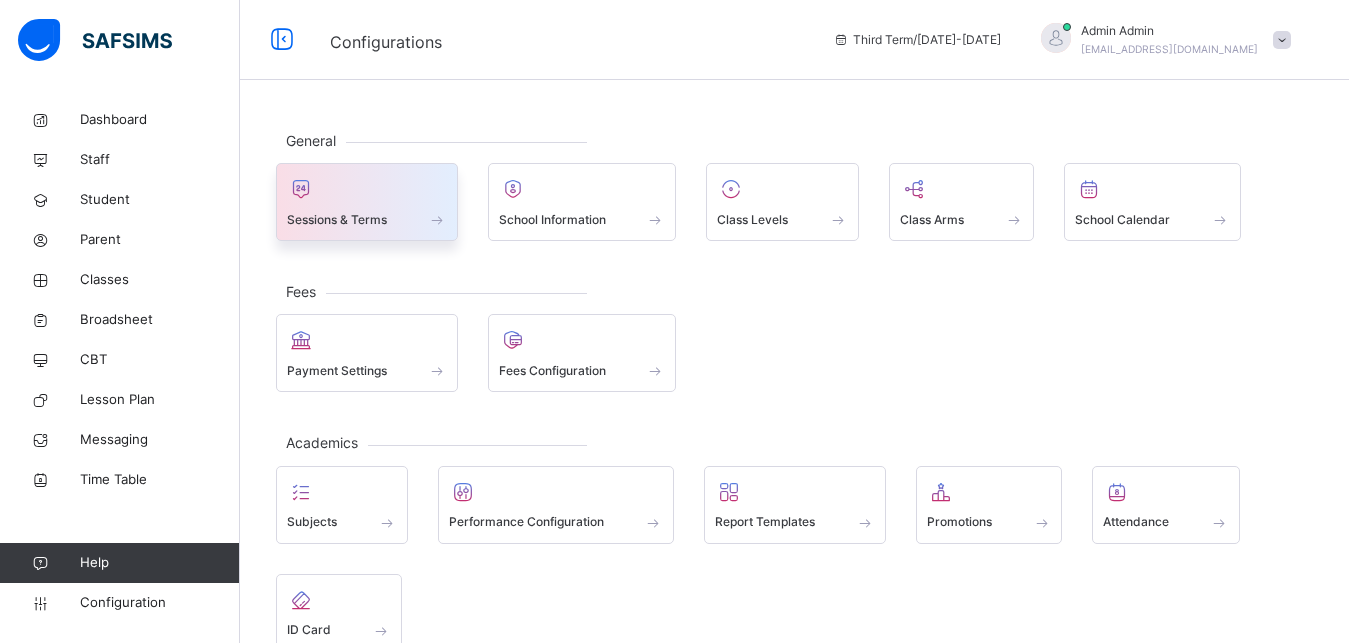 click on "Sessions & Terms" at bounding box center (367, 219) 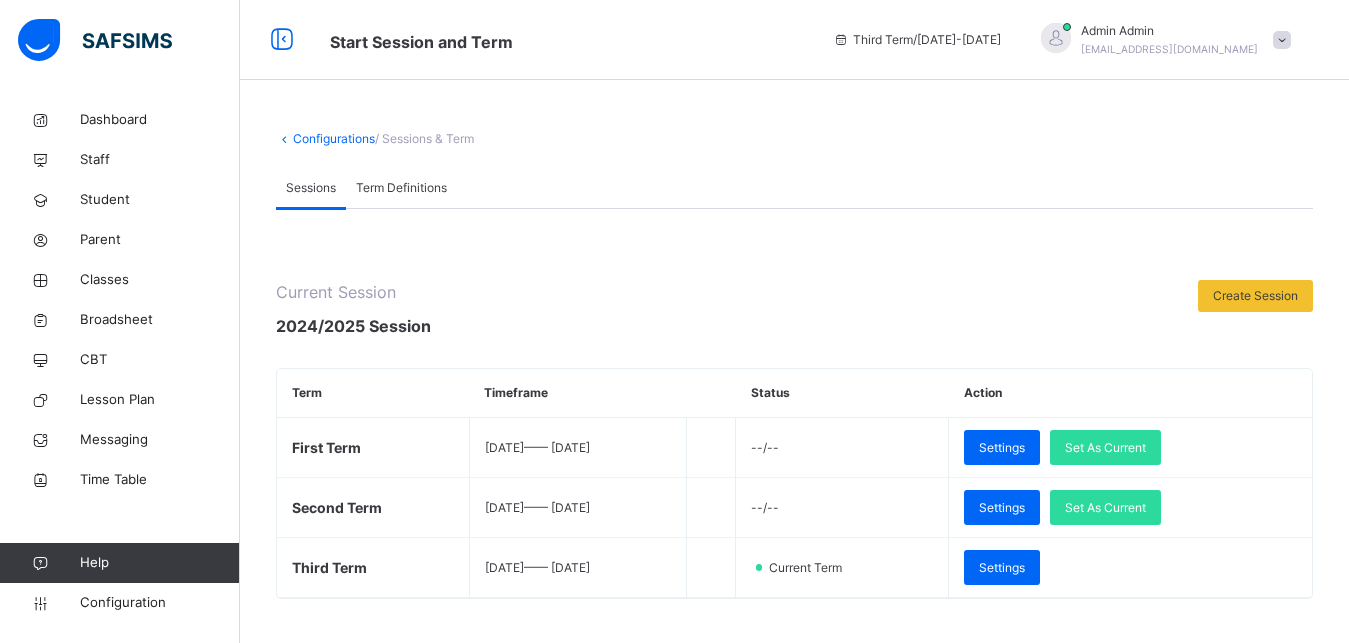 click on "Dashboard Staff Student Parent Classes Broadsheet CBT Lesson Plan Messaging Time Table   Help   Configuration" at bounding box center (120, 361) 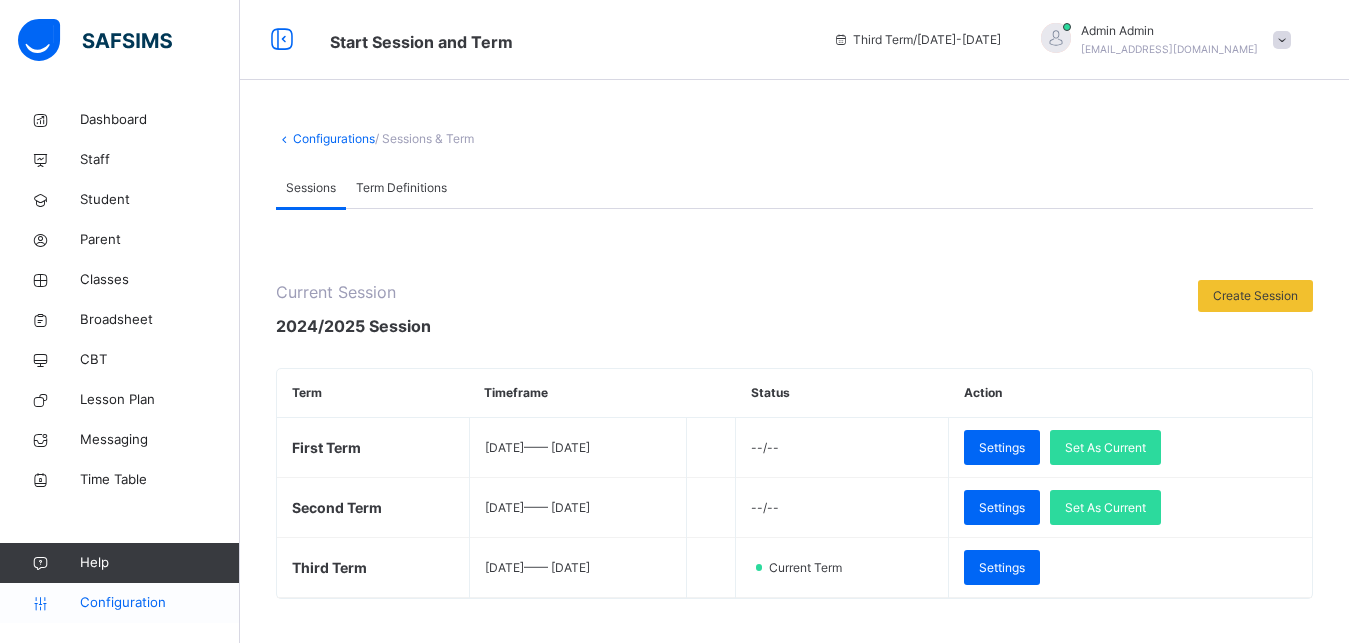 click on "Configuration" at bounding box center (119, 603) 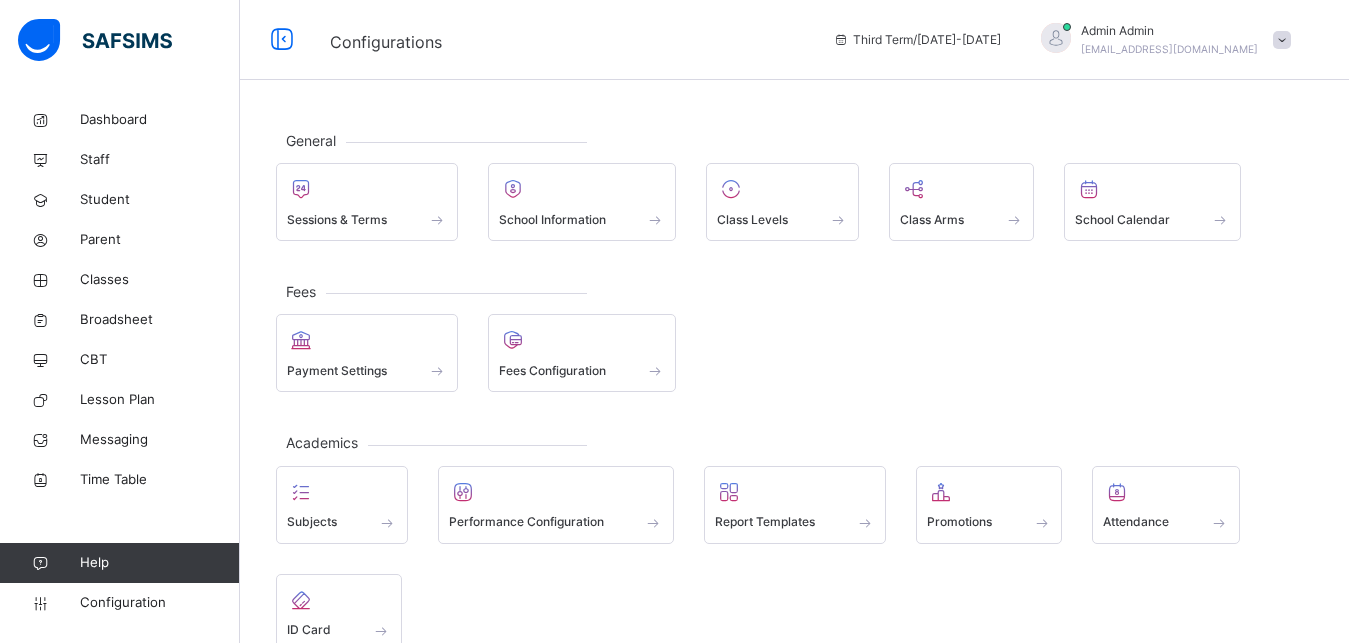 click on "Dashboard Staff Student Parent Classes Broadsheet CBT Lesson Plan Messaging Time Table   Help   Configuration" at bounding box center (120, 361) 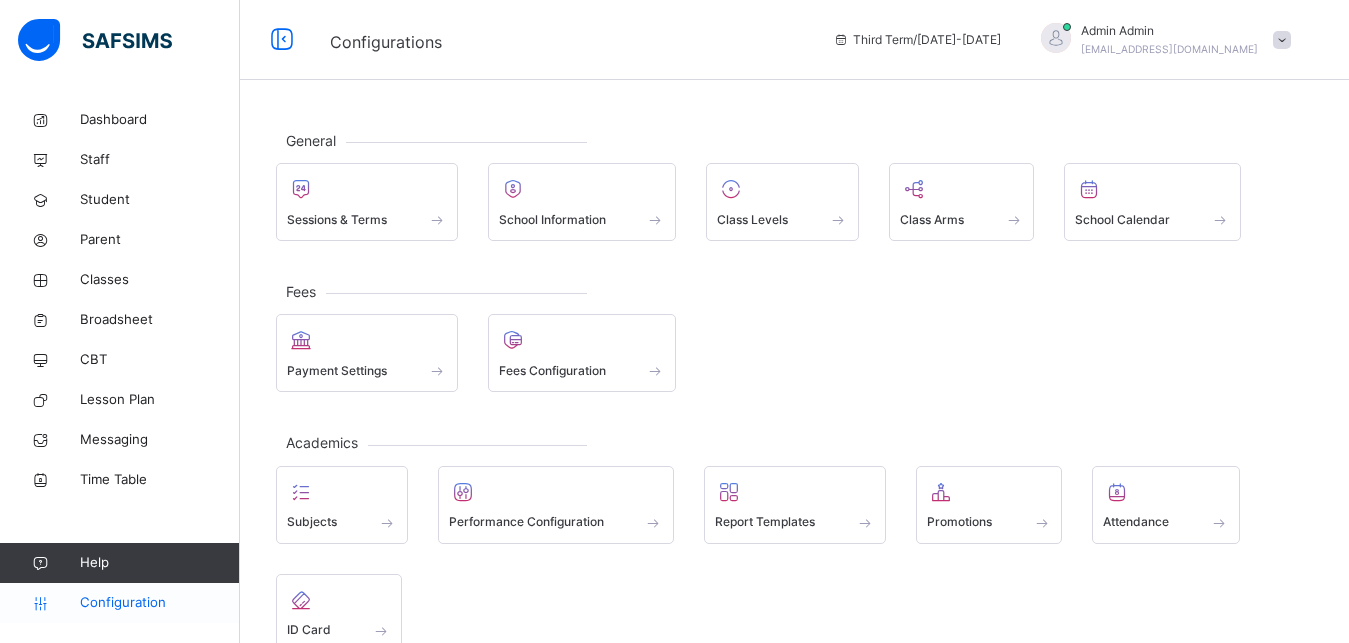 click at bounding box center (40, 603) 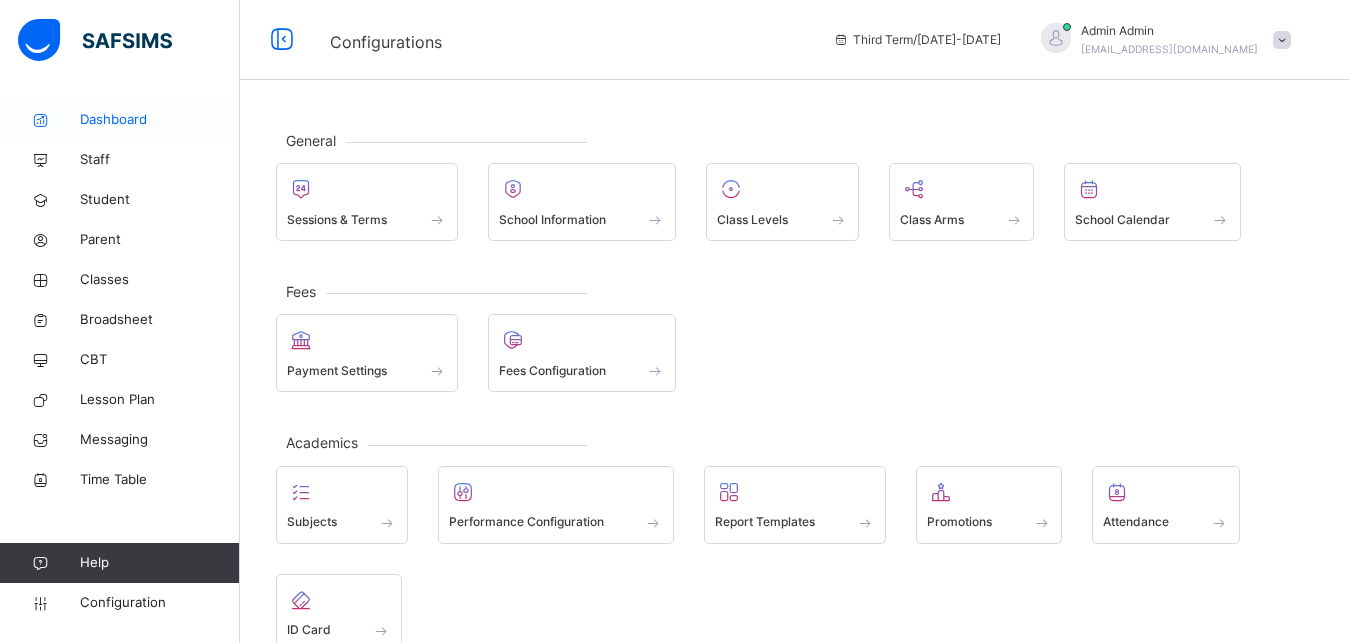 click on "Dashboard" at bounding box center [160, 120] 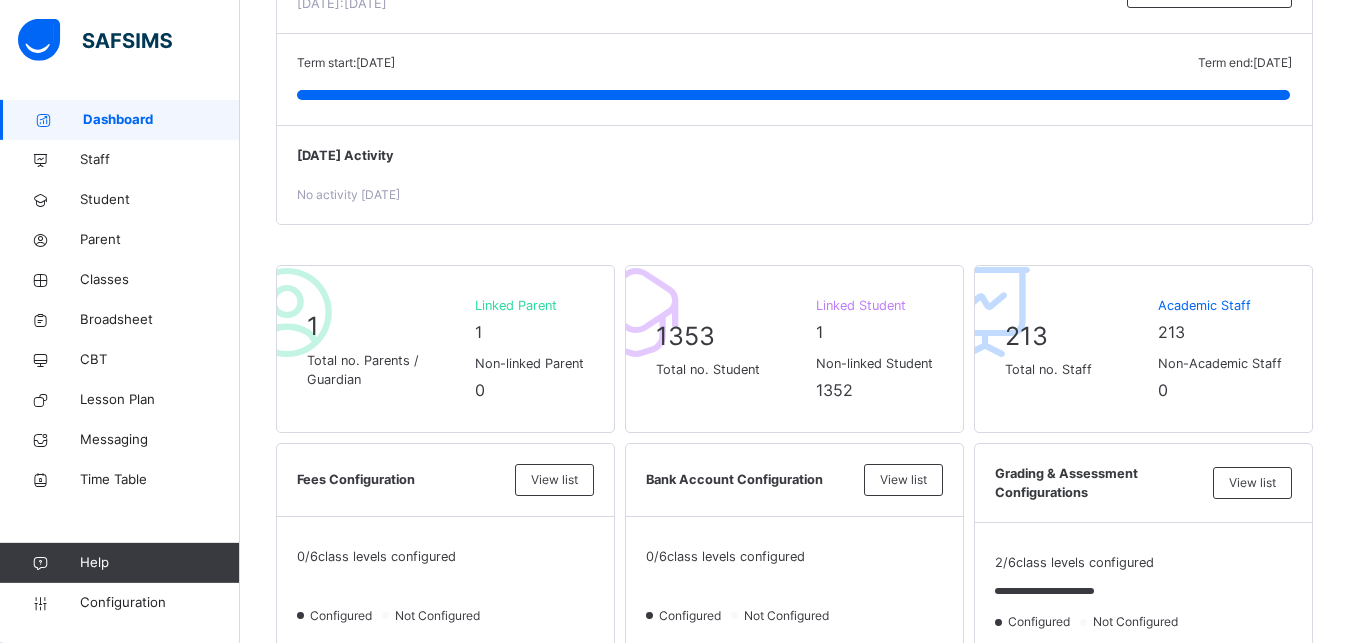 scroll, scrollTop: 323, scrollLeft: 0, axis: vertical 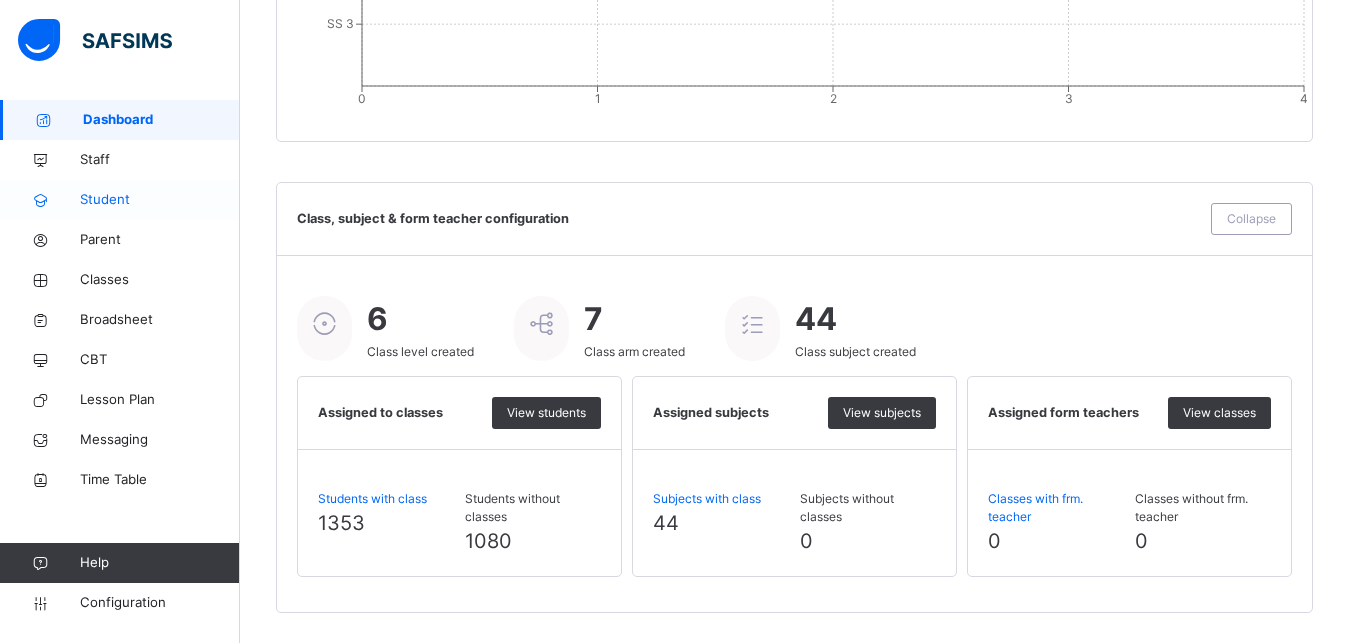 click on "Student" at bounding box center (160, 200) 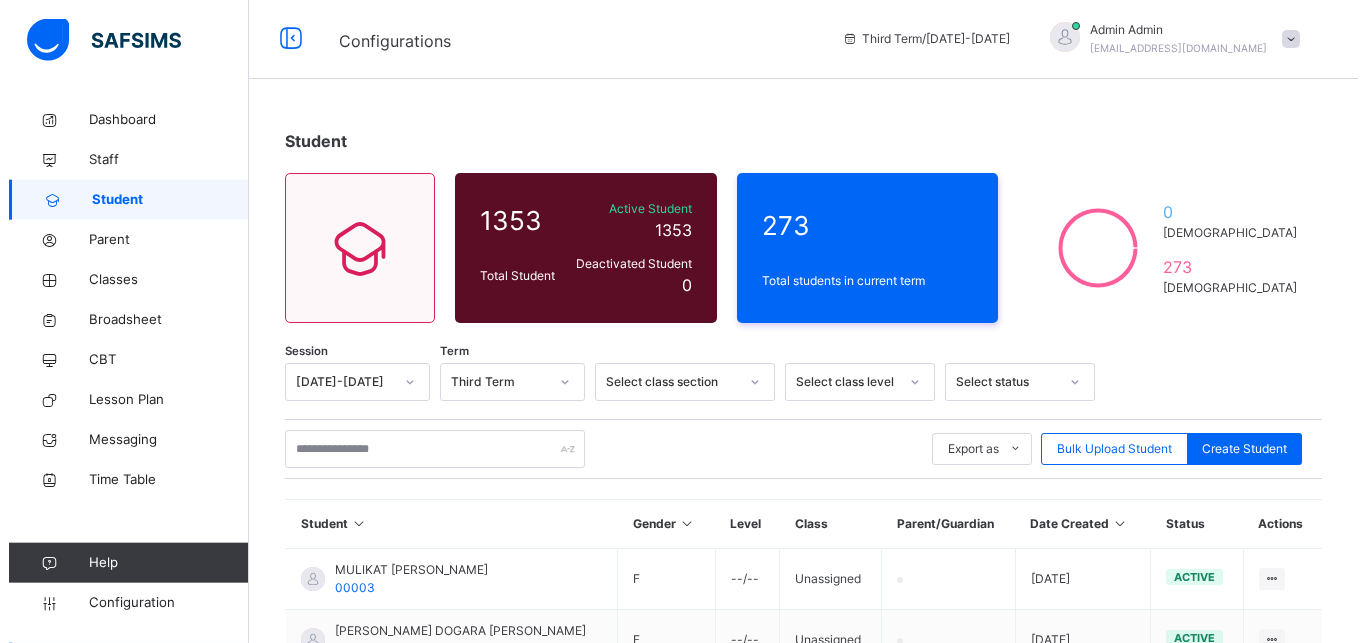 scroll, scrollTop: 0, scrollLeft: 0, axis: both 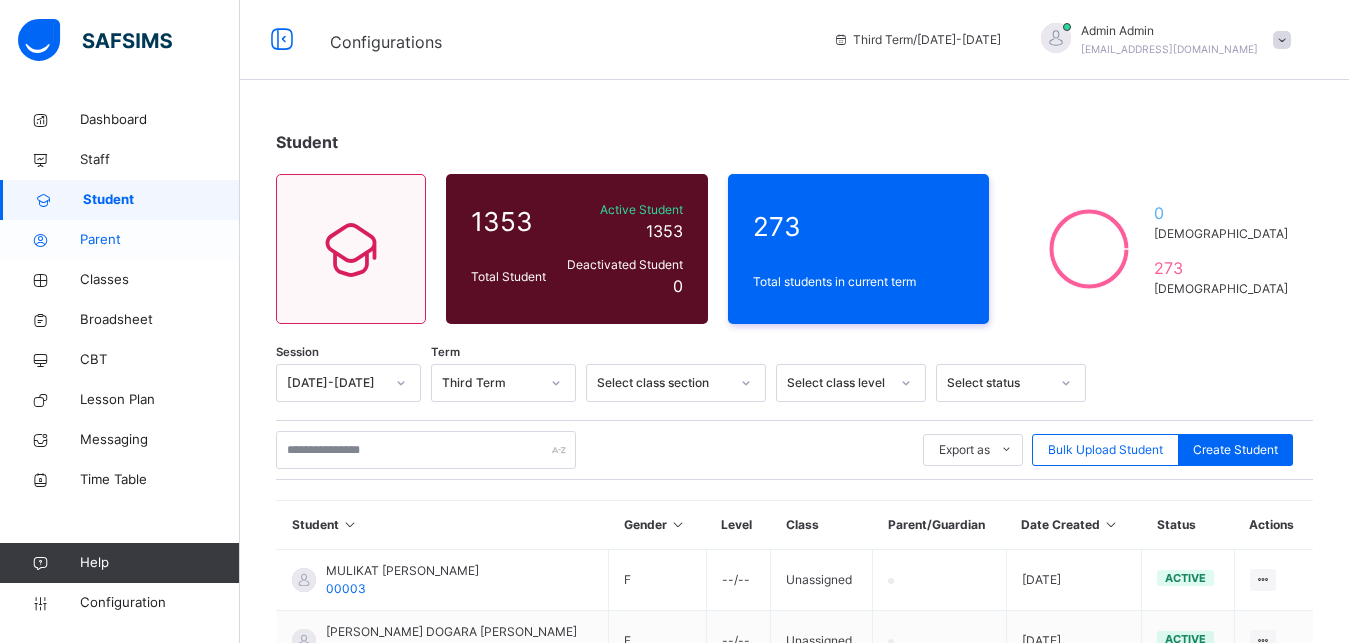 click on "Parent" at bounding box center (160, 240) 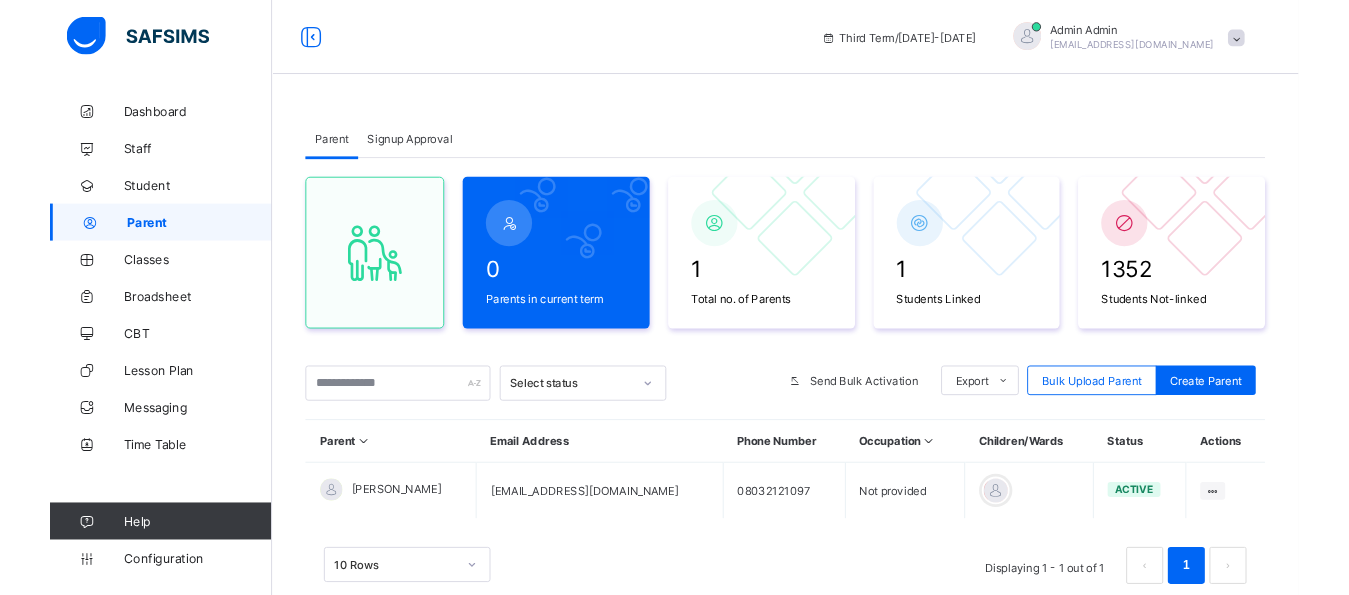 scroll, scrollTop: 0, scrollLeft: 0, axis: both 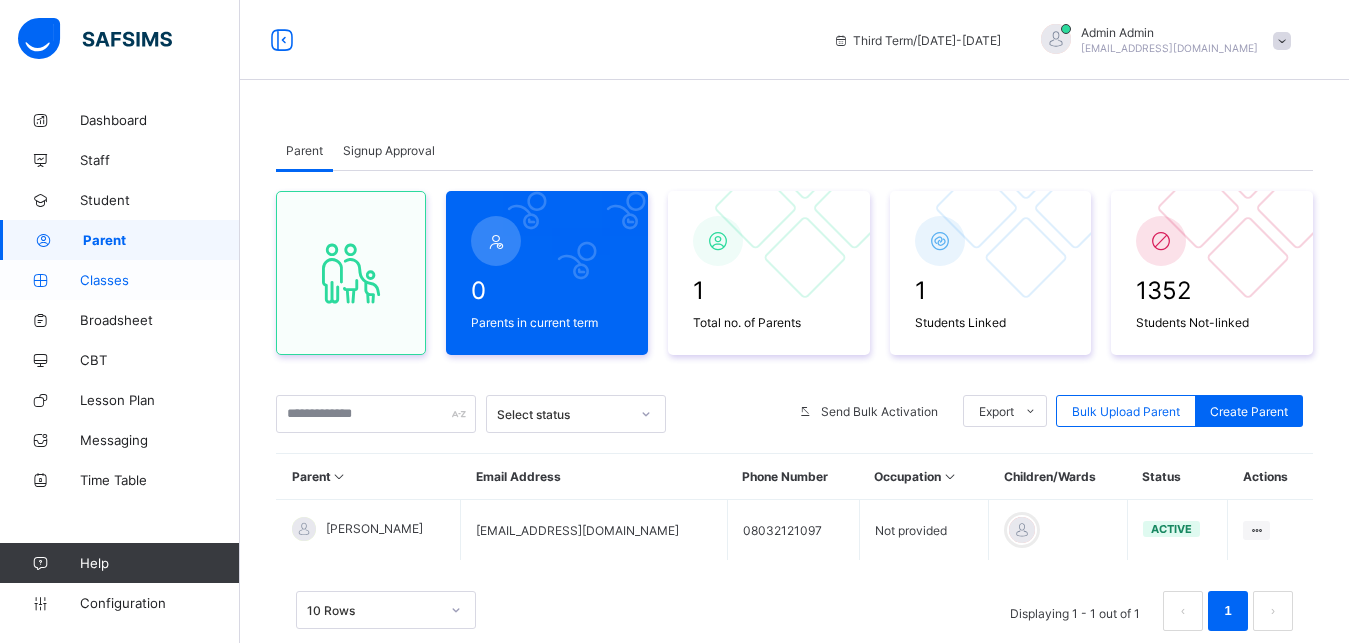 click on "Classes" at bounding box center (160, 280) 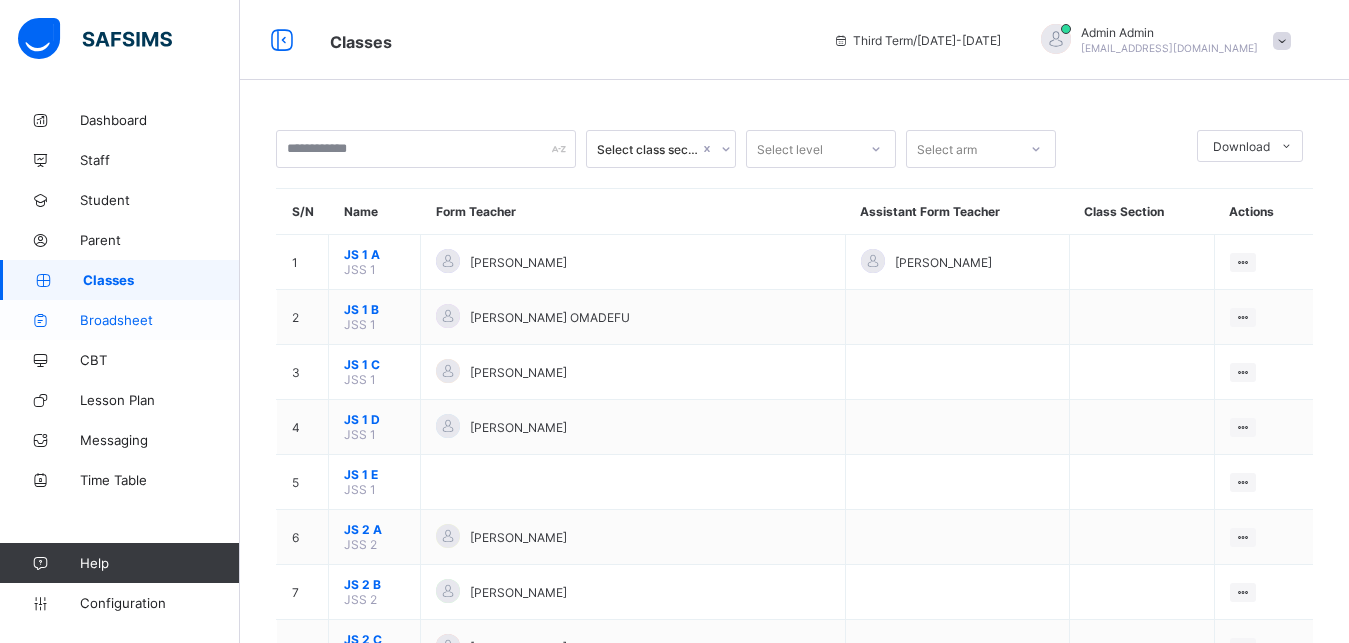 click on "Broadsheet" at bounding box center (120, 320) 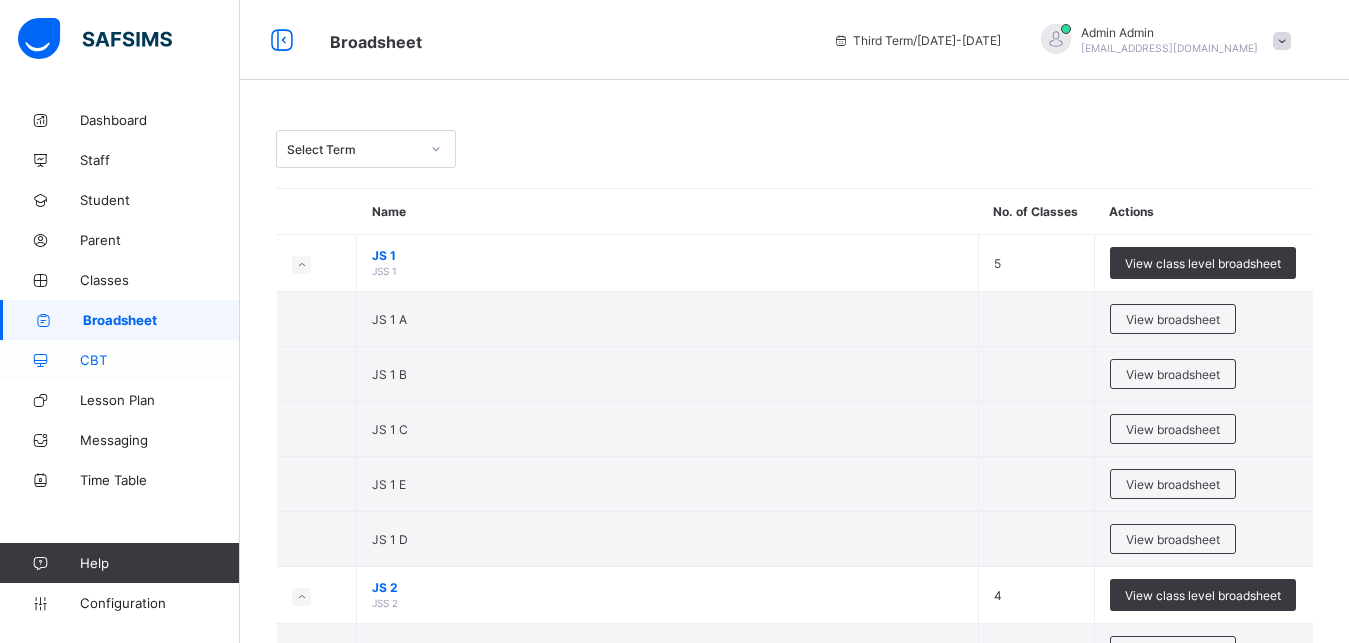 click on "CBT" at bounding box center (160, 360) 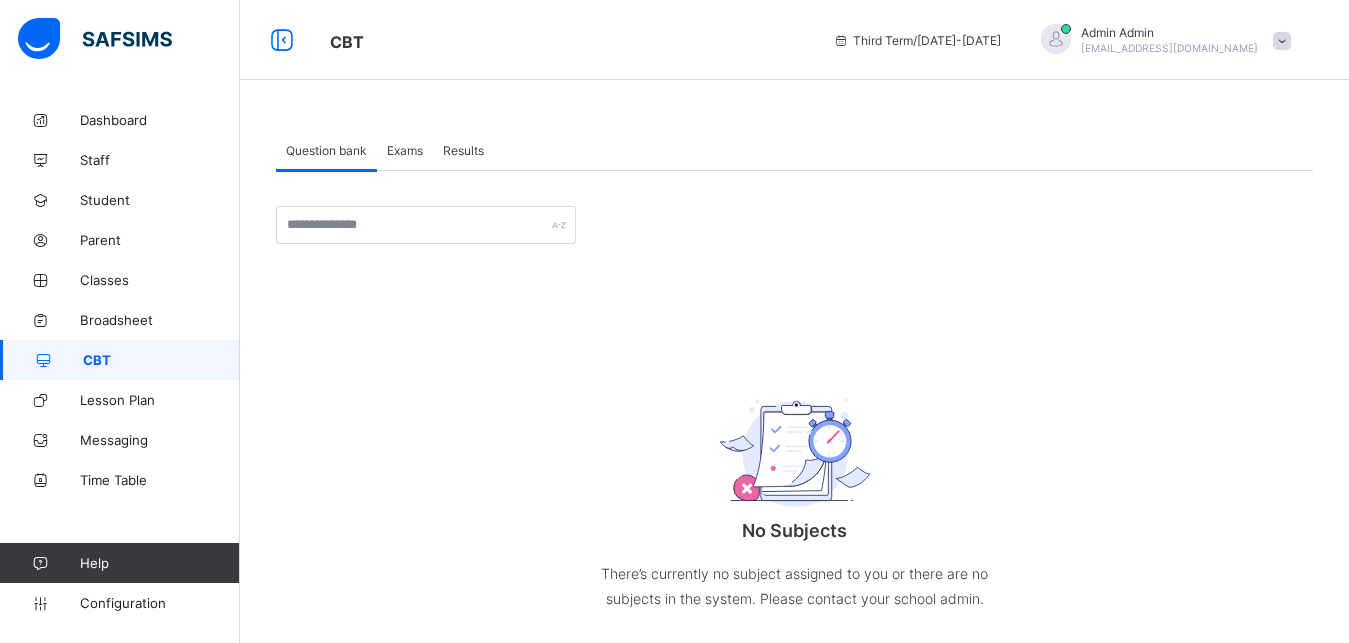 click on "Exams" at bounding box center [405, 150] 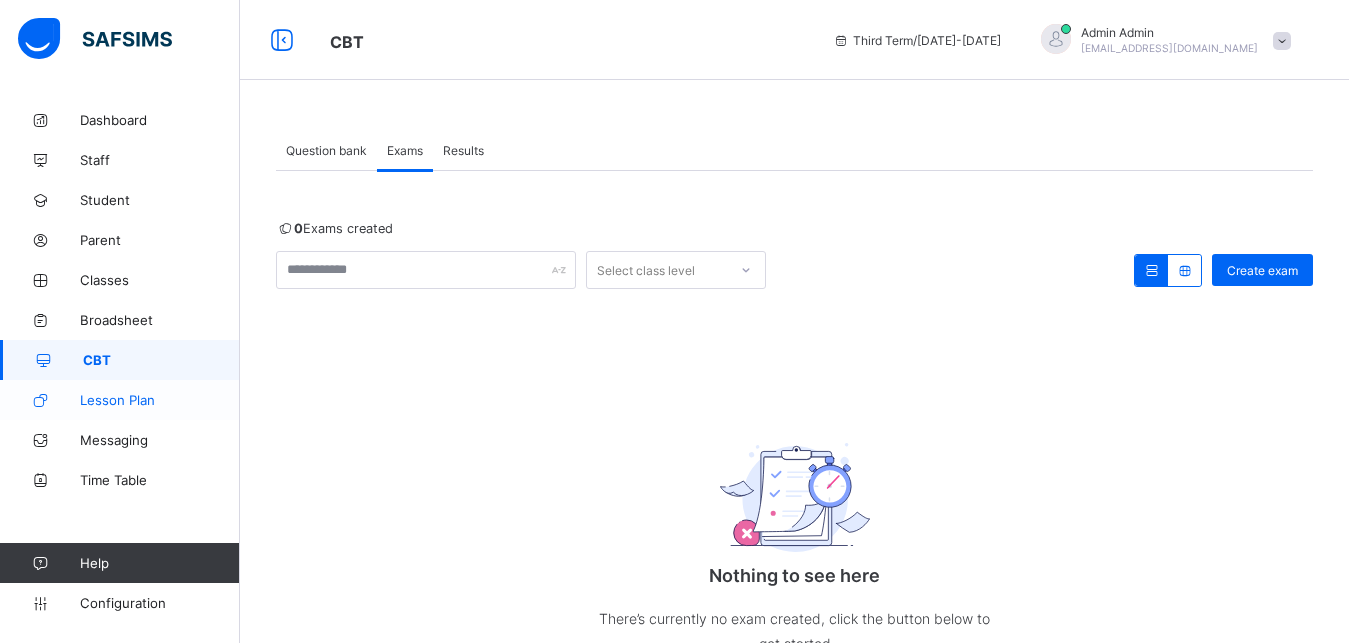 click on "Lesson Plan" at bounding box center (160, 400) 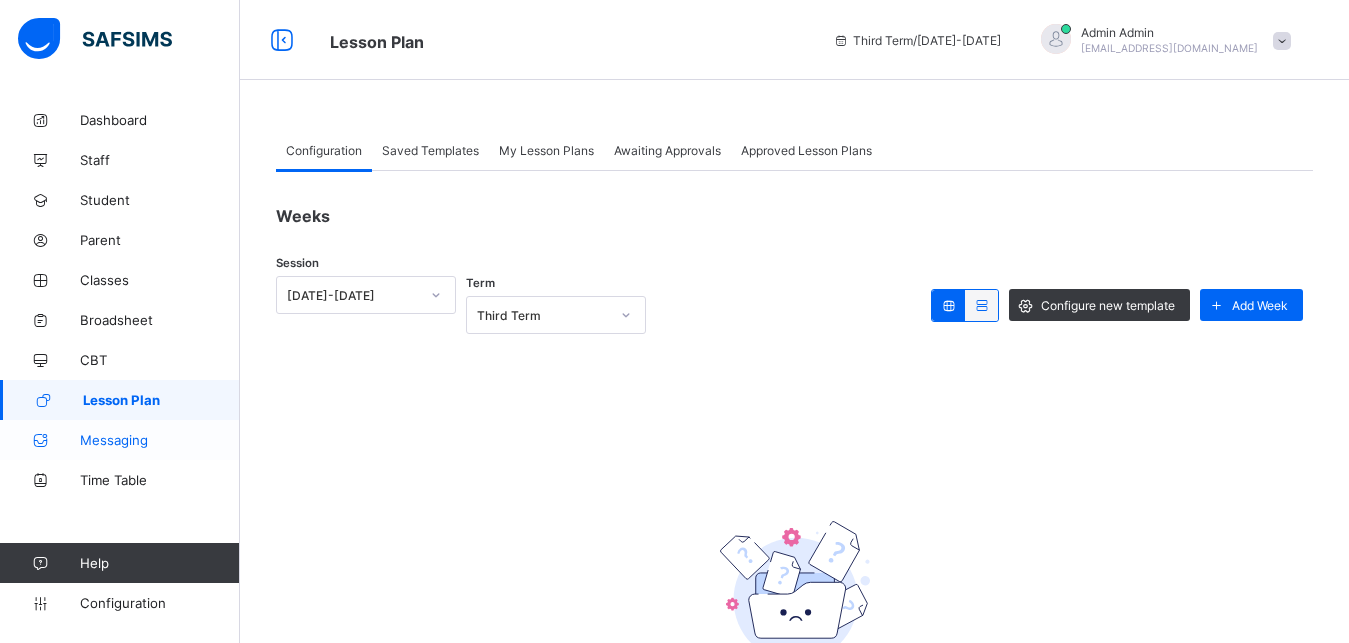 click on "Messaging" at bounding box center (160, 440) 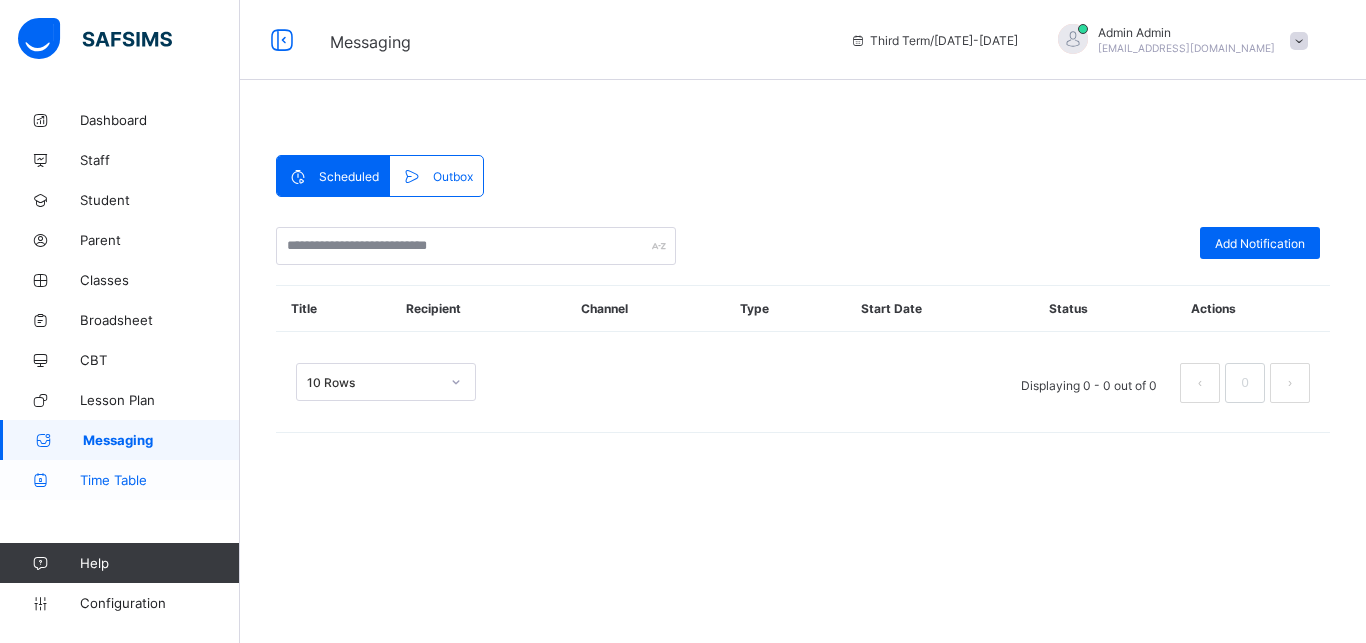 click on "Time Table" at bounding box center (160, 480) 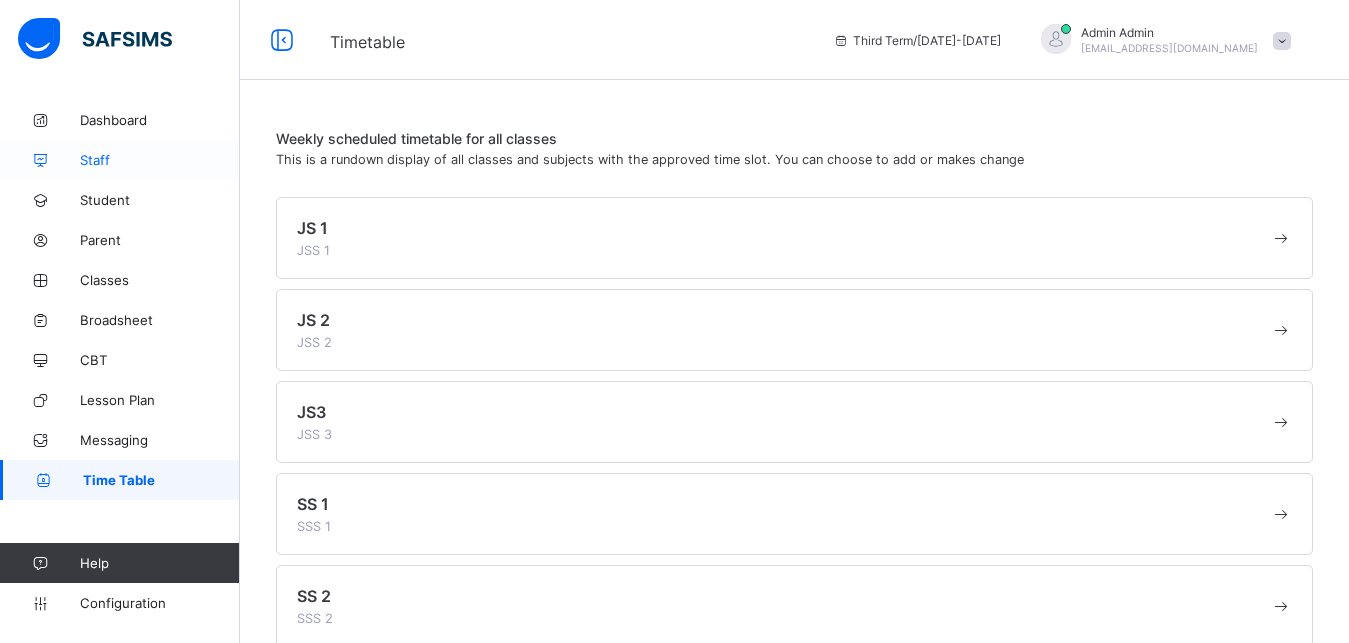 click on "Staff" at bounding box center (160, 160) 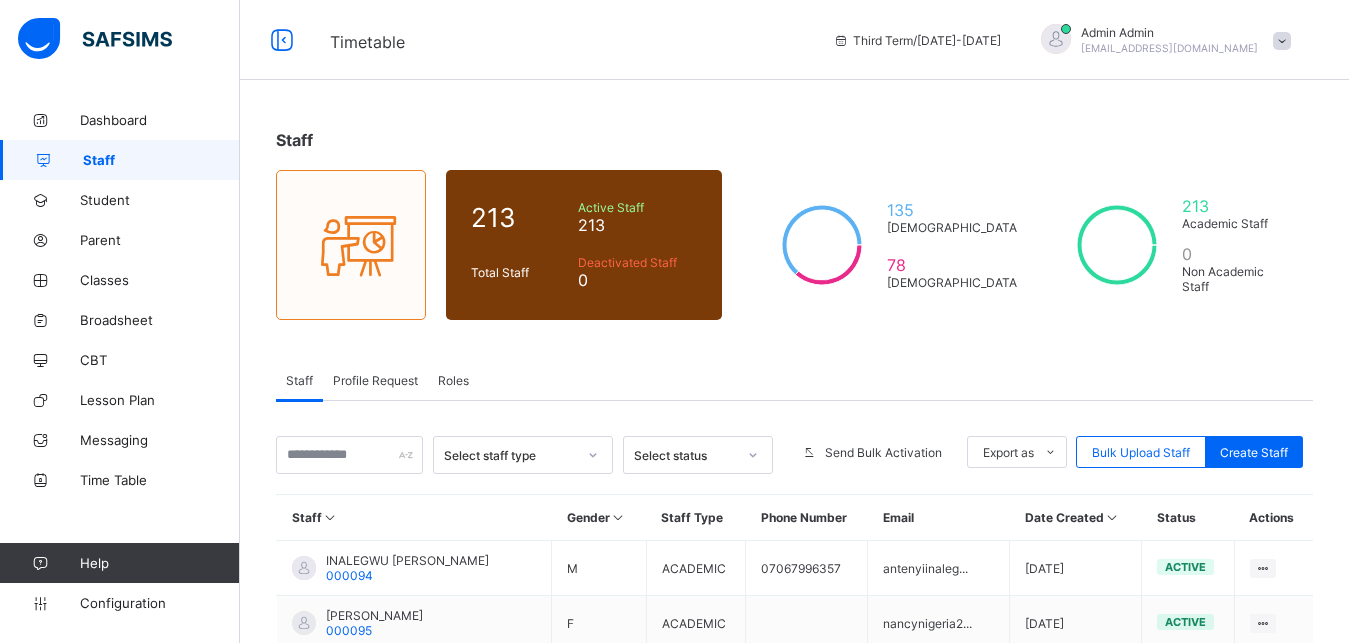 click on "Staff 213 Total Staff Active Staff 213 Deactivated Staff 0 135   Male  78   Female 213 Academic Staff 0 Non Academic Staff Staff Profile Request Roles Staff More Options   Select staff type Select status Send Bulk Activation Export as    Pdf Report  Excel Report Bulk Upload Staff Create Staff Staff Gender Staff Type Phone Number Email Date Created Status Actions INALEGWU ELVIS ANTENYI 000094 M ACADEMIC 07067996357 antenyiinaleg... 2025-06-27 active View Profile Edit Staff Reset Password Resend Activation Link Change Email Delete Staff NANCY  MBONU 000095 F ACADEMIC nancynigeria2... 2025-06-27 active View Profile Edit Staff Reset Password Resend Activation Link Change Email Delete Staff RABIU MATO BUTSWAT 000097 M ACADEMIC 08065629420 rbutswat@yaho... 2025-06-27 active View Profile Edit Staff Reset Password Resend Activation Link Change Email Delete Staff ALIYU OTAKI ABDULLAHI 000098 M ACADEMIC 08060703704 aliyu_abdulla... 2025-06-27 active View Profile Edit Staff Reset Password Resend Activation Link 00020 F" at bounding box center (794, 655) 